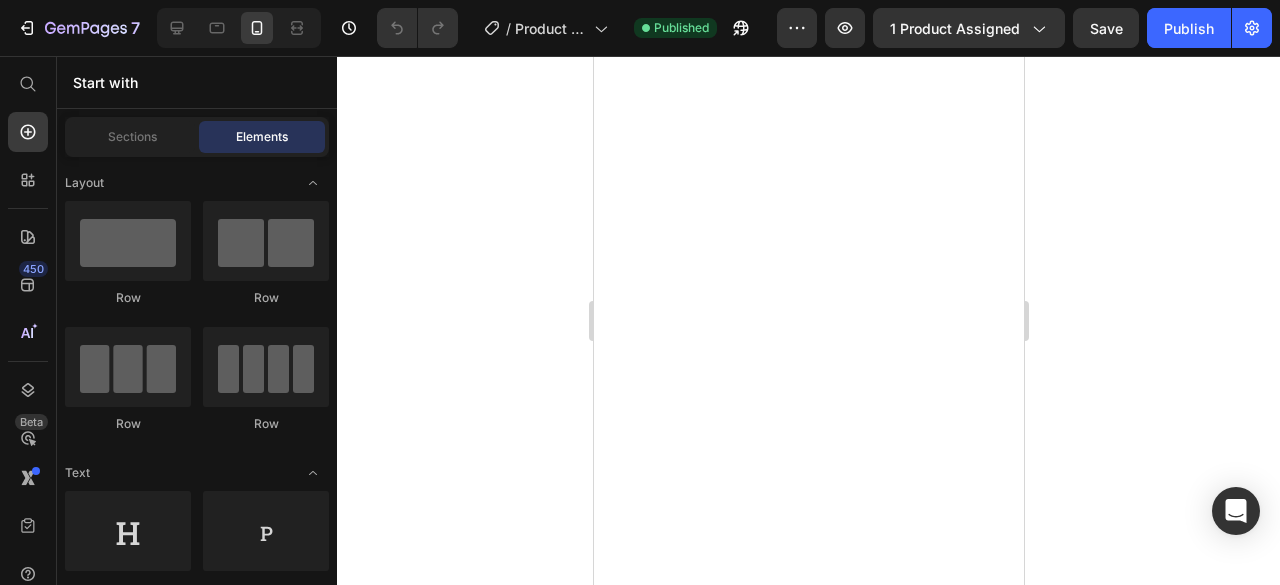 scroll, scrollTop: 0, scrollLeft: 0, axis: both 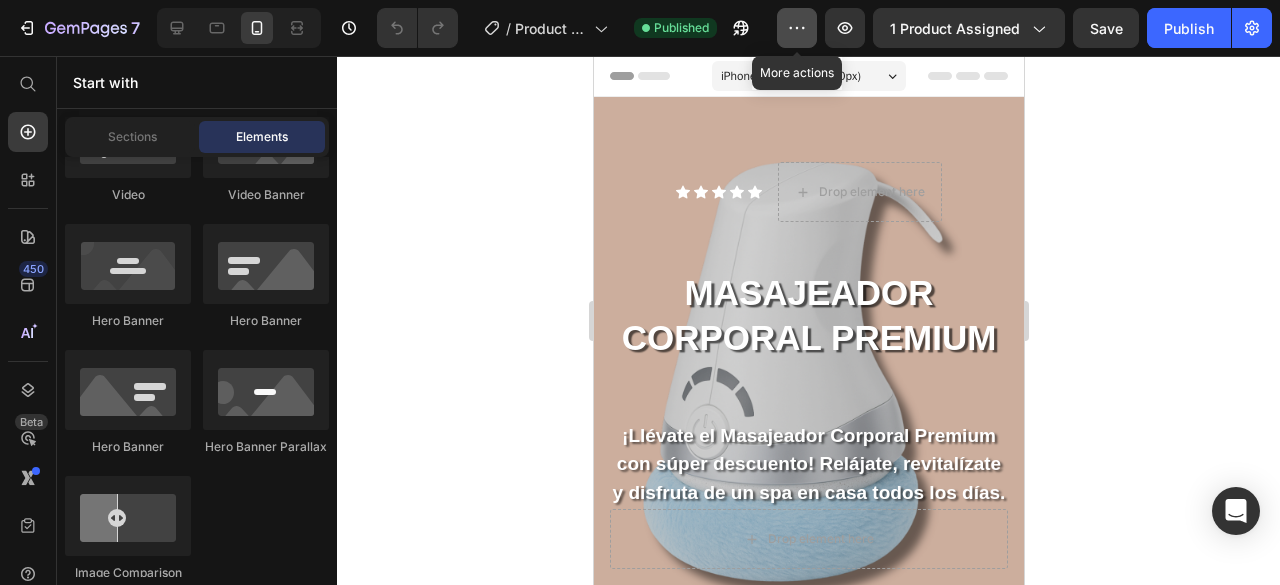 click 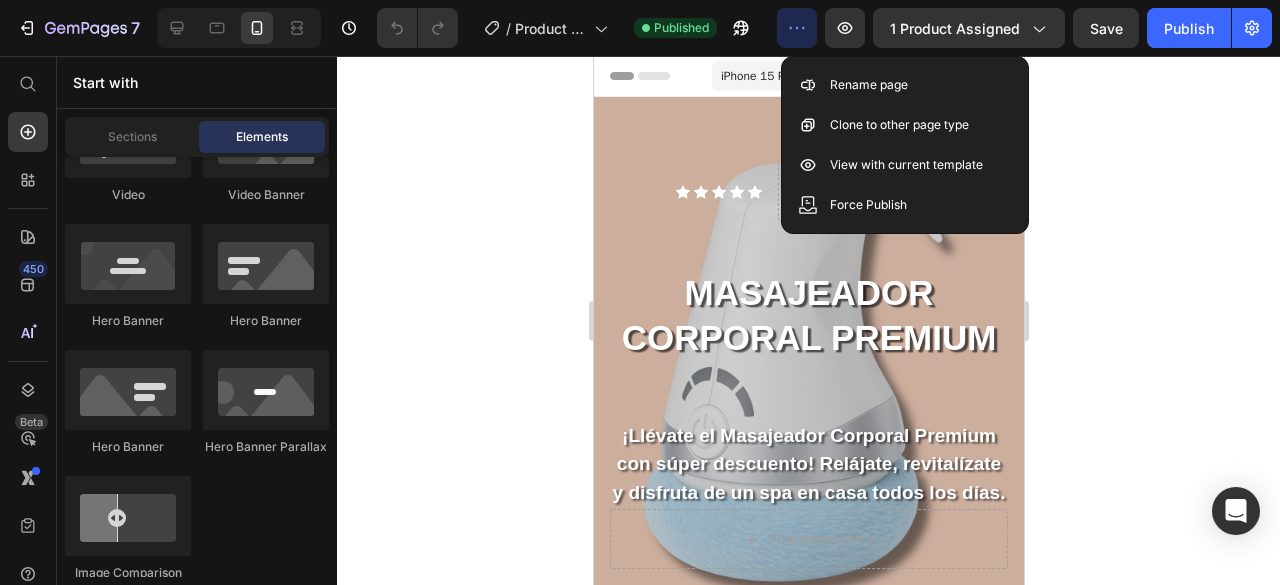 click 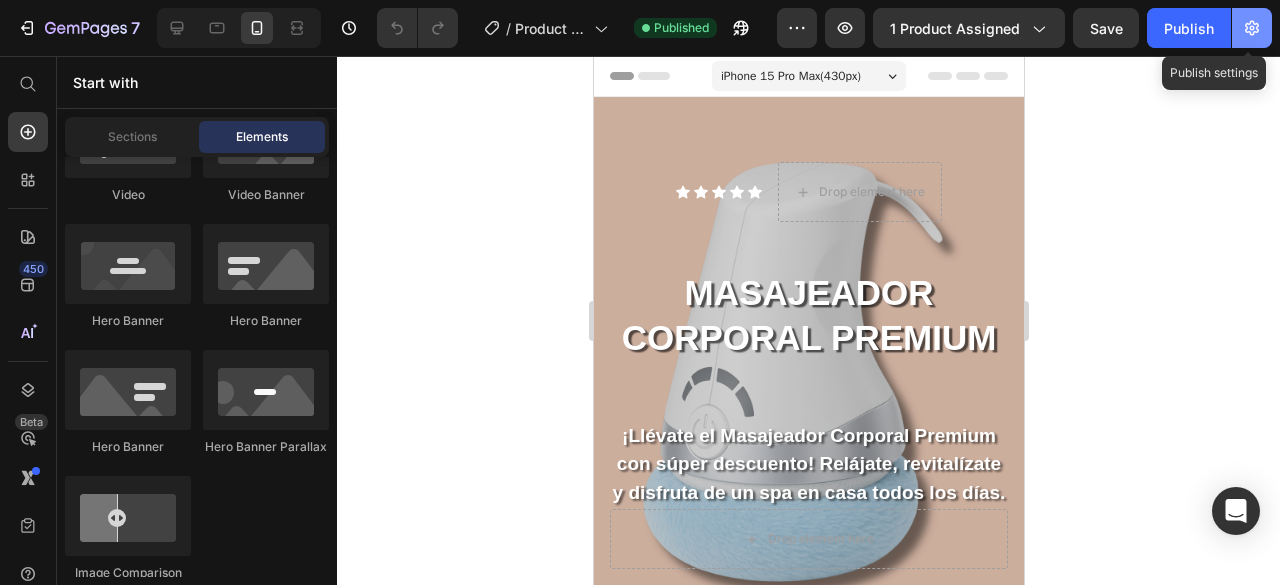 click 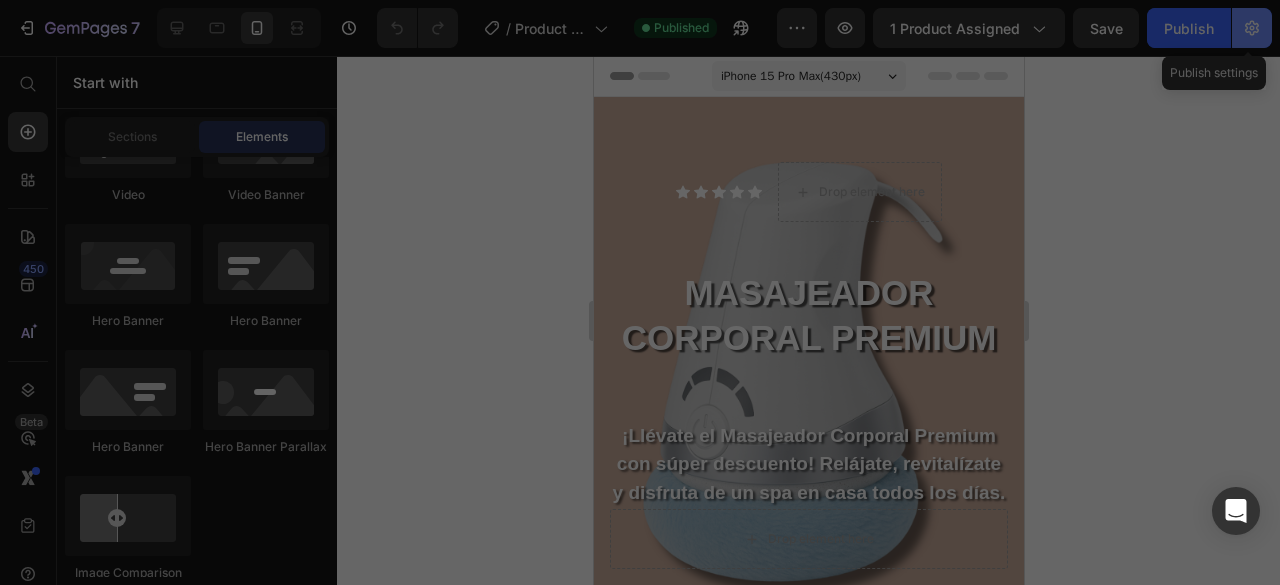 click at bounding box center [640, 292] 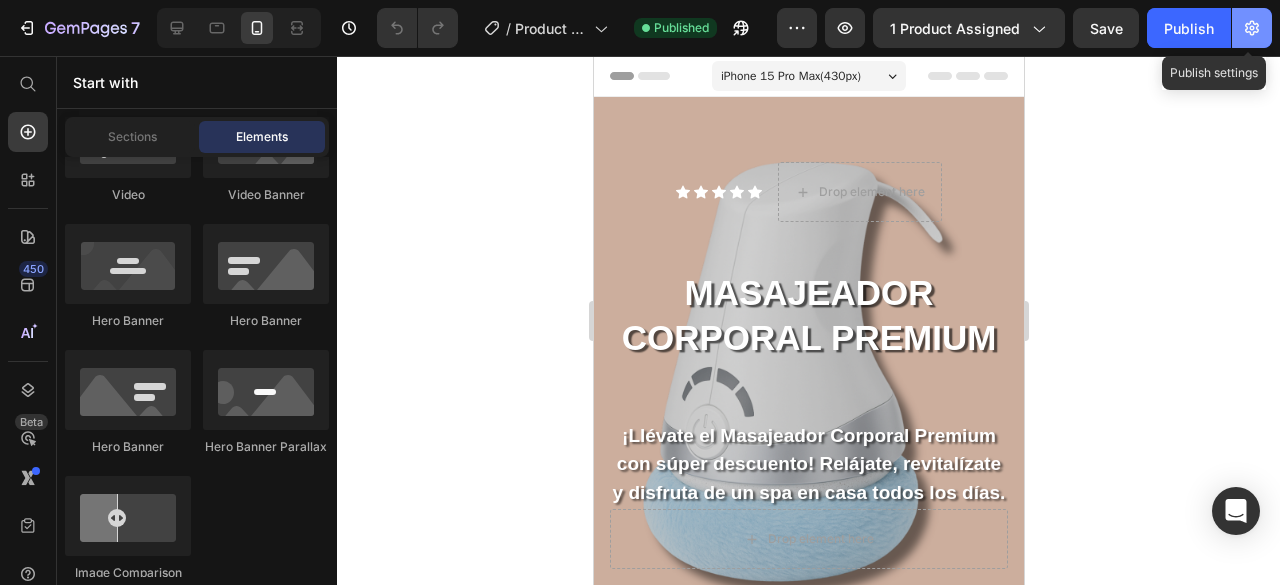 click 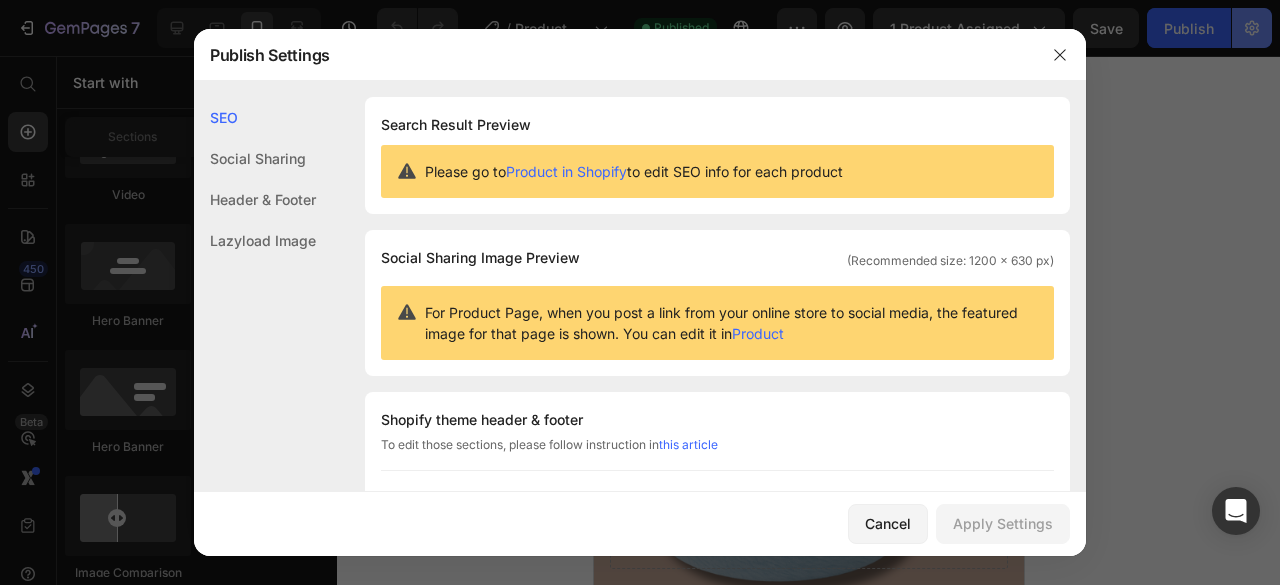 click at bounding box center (640, 292) 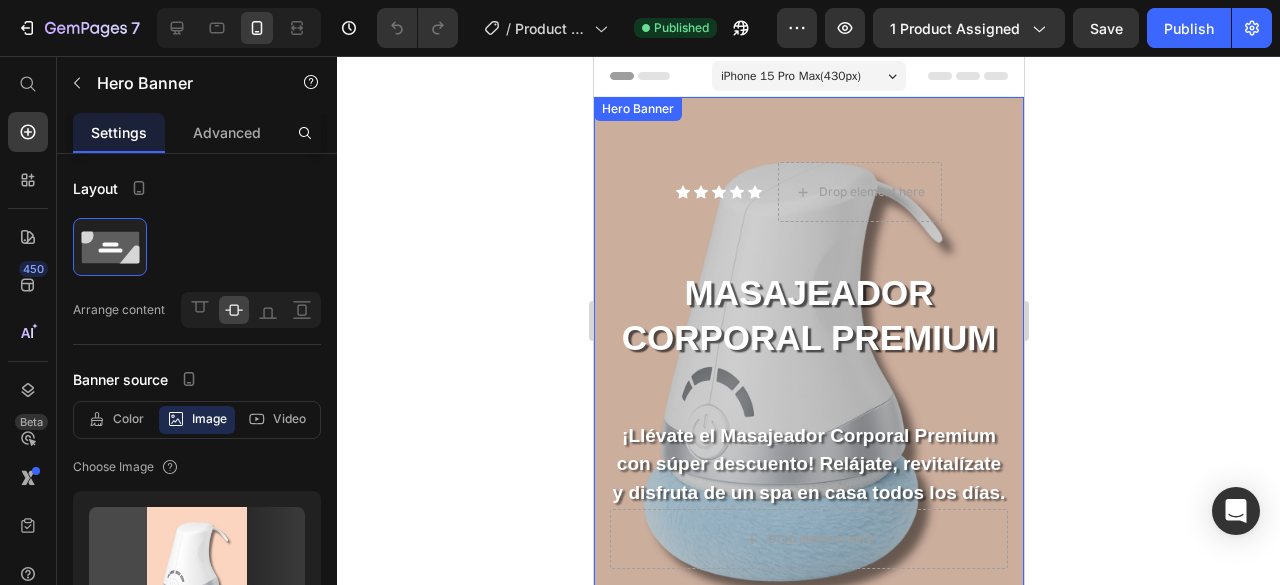 click on "Icon Icon Icon Icon Icon Icon List
Drop element here Row MASAJEADOR CORPORAL PREMIUM Heading     ¡Llévate el Masajeador Corporal Premium con súper descuento! Relájate, revitalízate y disfruta de un spa en casa todos los días. Text Block
Drop element here Row Hero Banner" at bounding box center (808, 366) 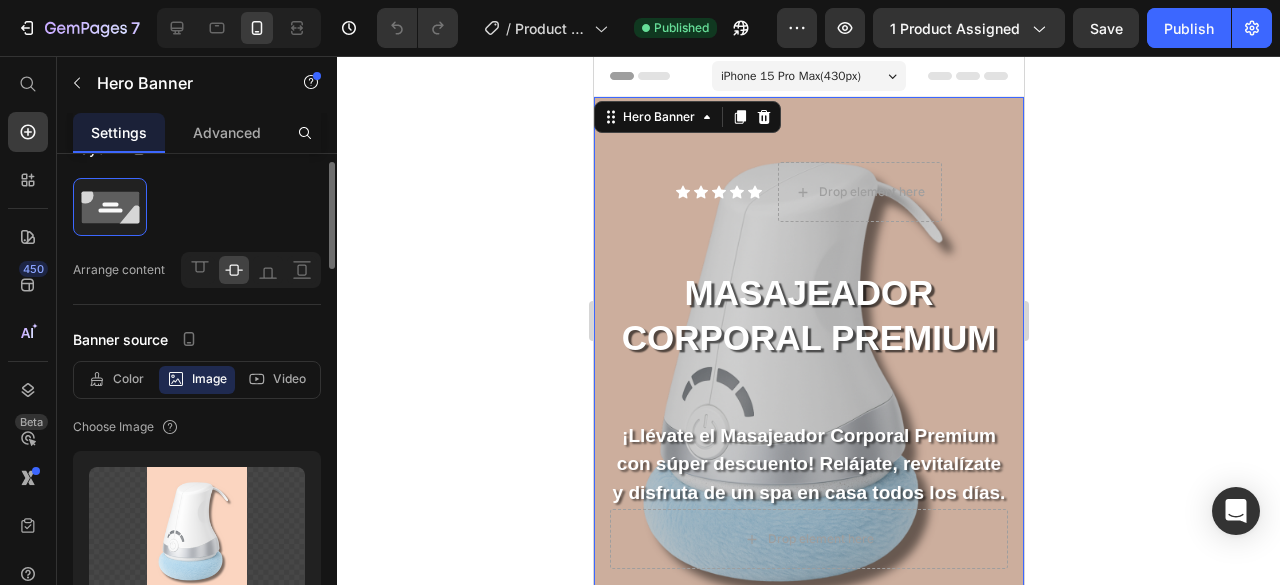 scroll, scrollTop: 0, scrollLeft: 0, axis: both 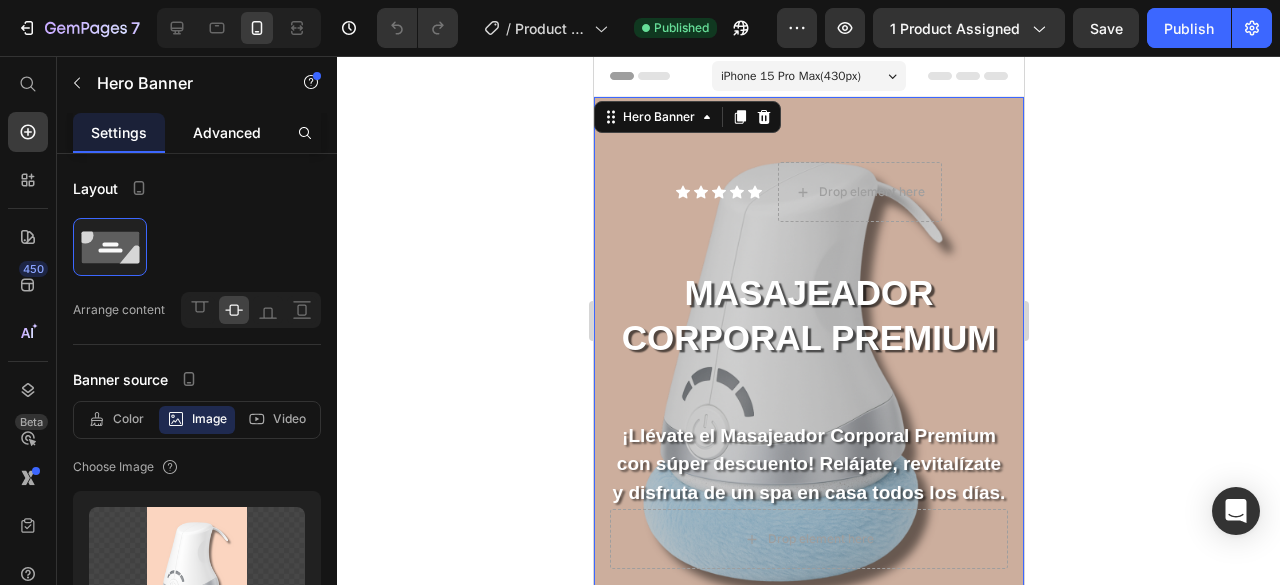 click on "Advanced" at bounding box center [227, 132] 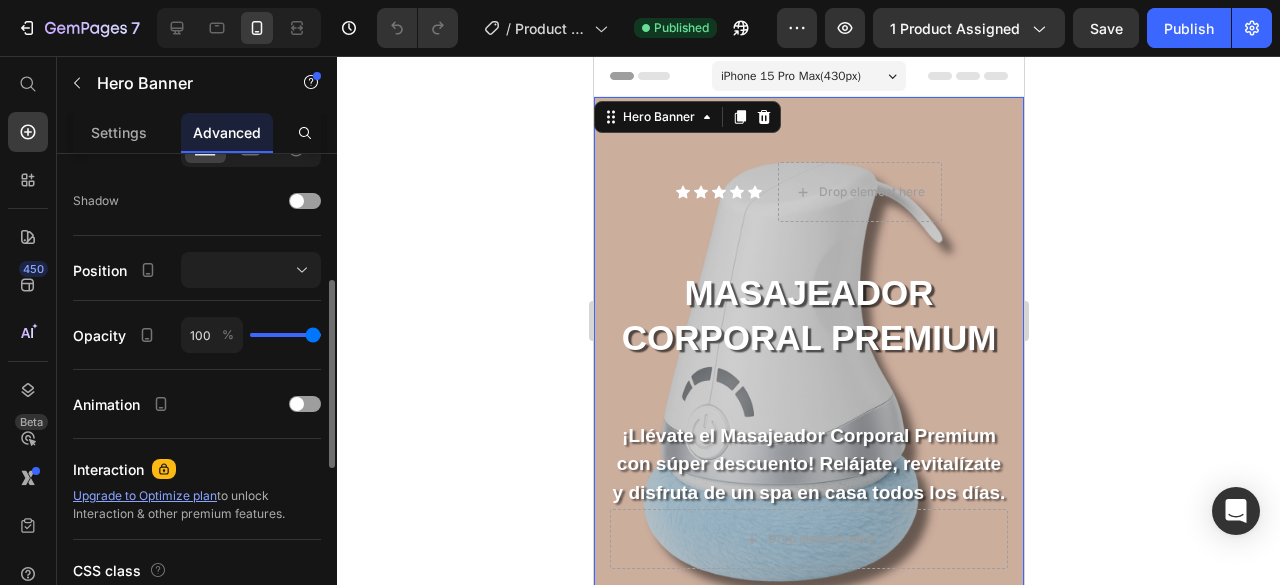 scroll, scrollTop: 777, scrollLeft: 0, axis: vertical 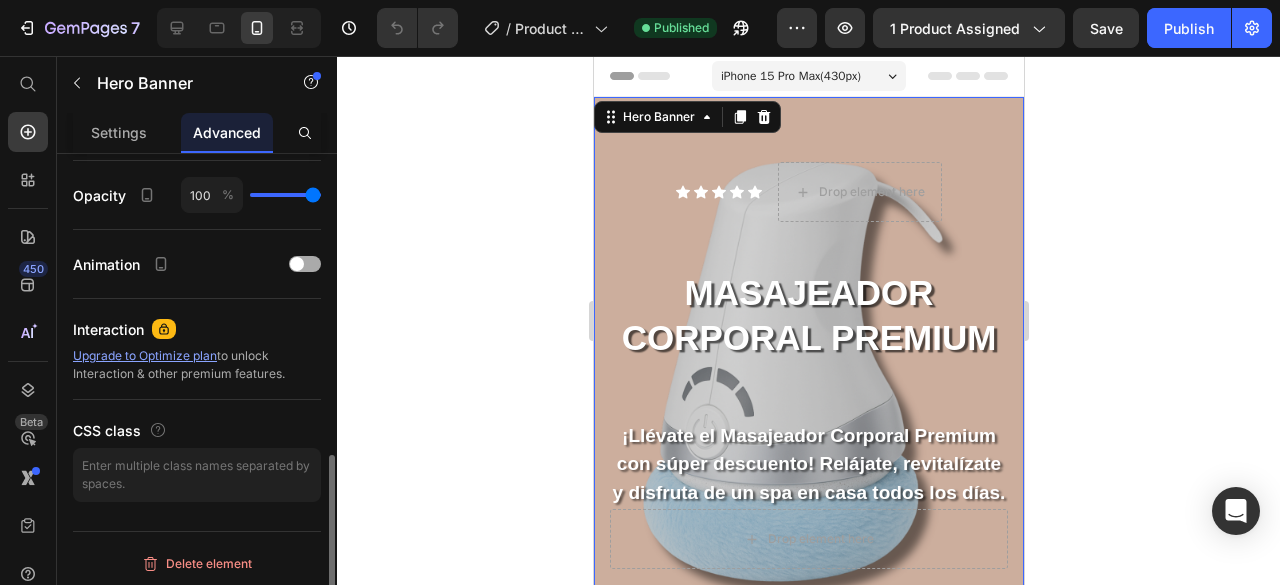 click at bounding box center (305, 264) 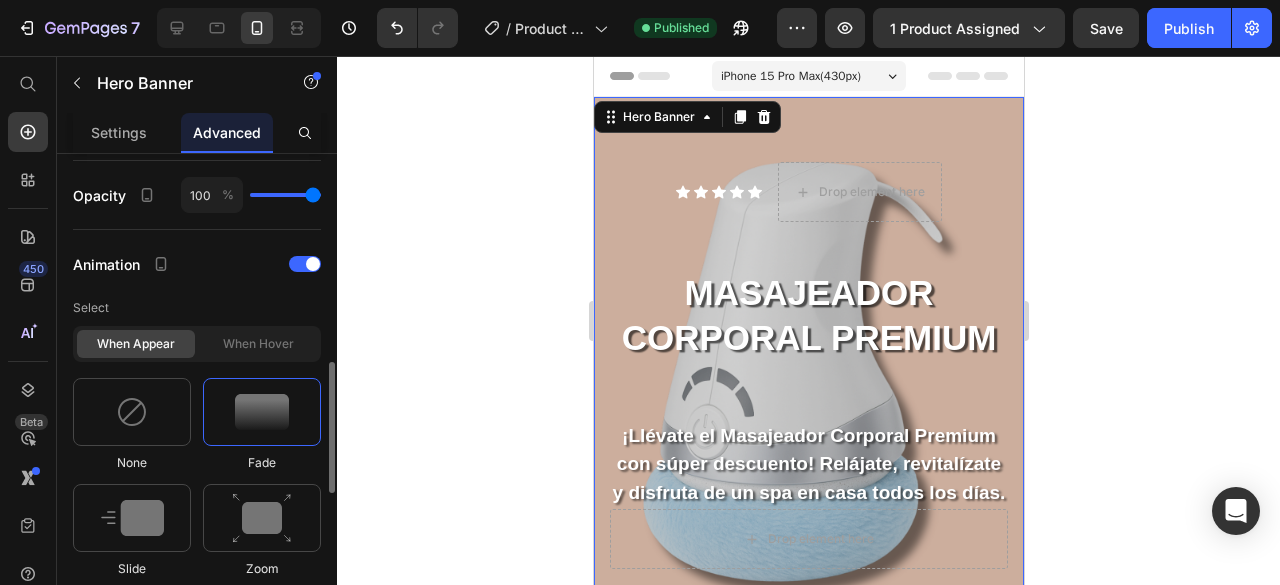click at bounding box center (262, 412) 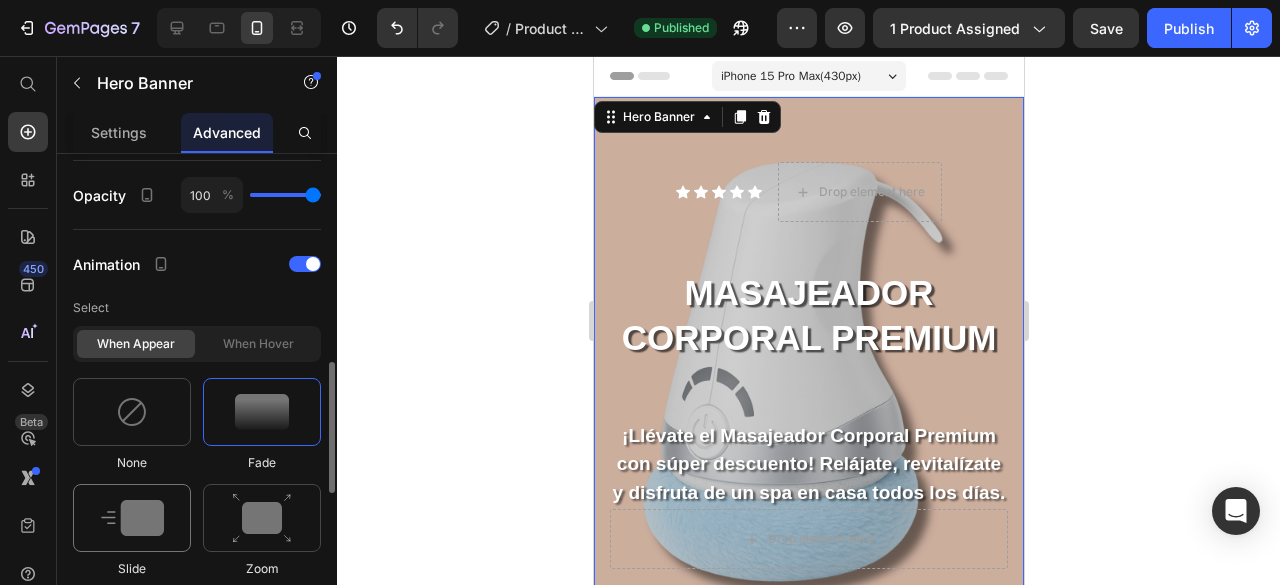 click at bounding box center (132, 518) 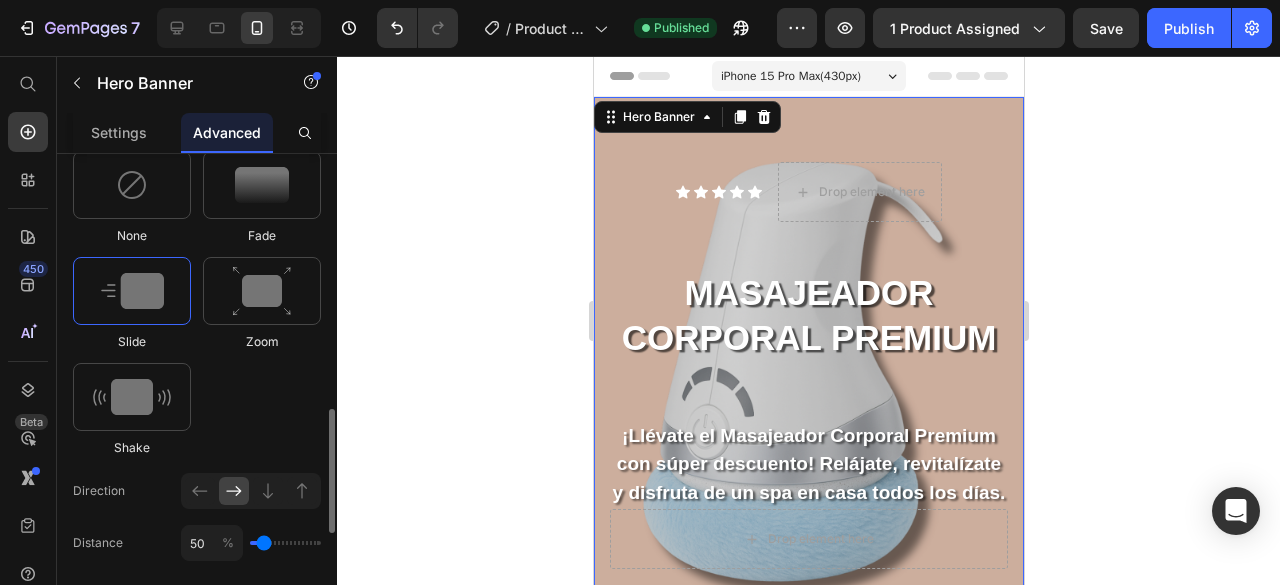 scroll, scrollTop: 1005, scrollLeft: 0, axis: vertical 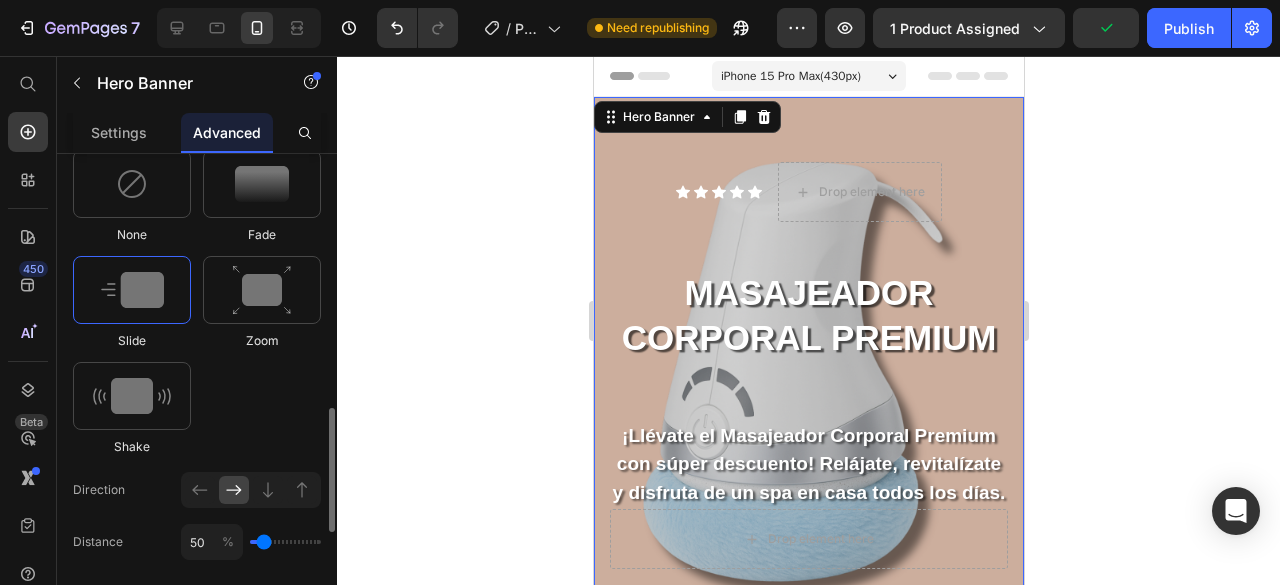 click on "50 %" 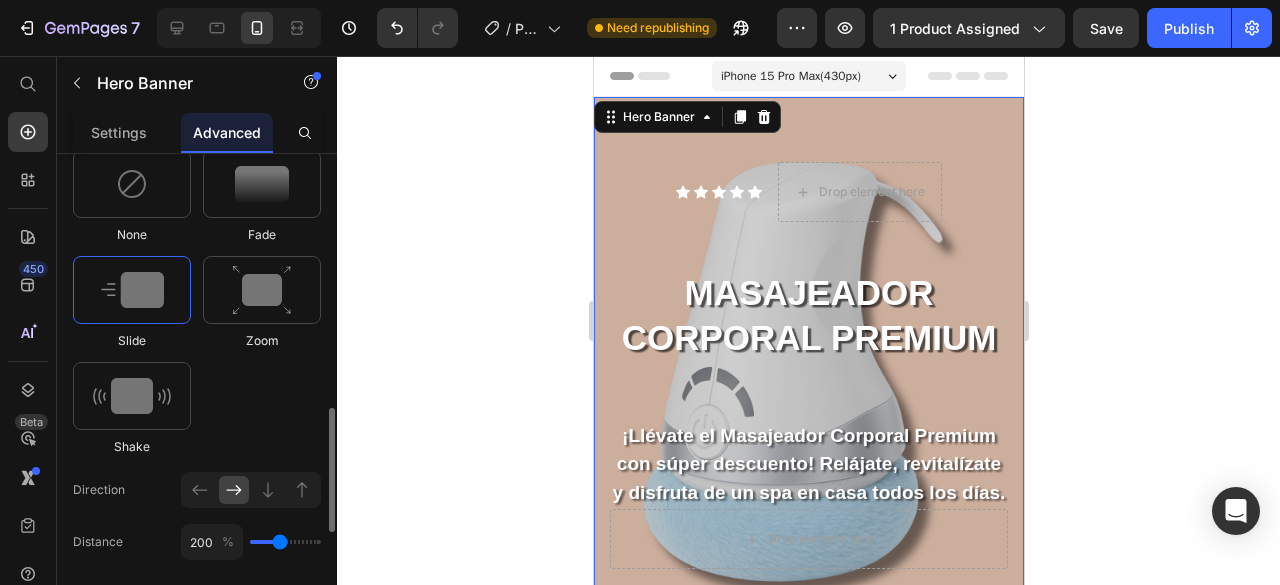 type on "200" 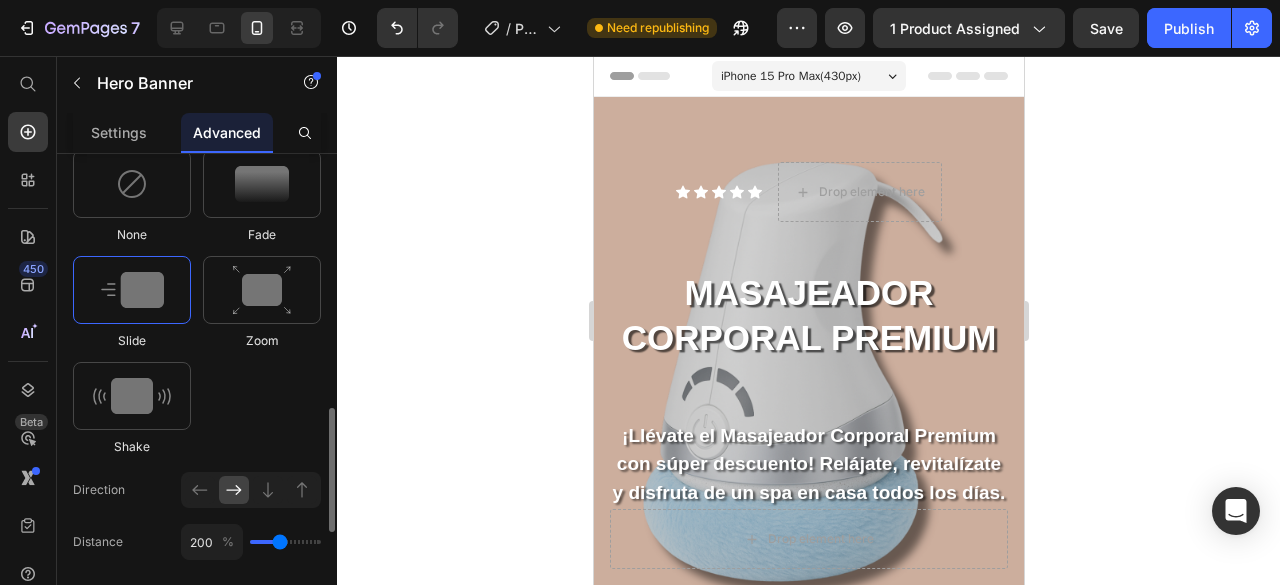 click at bounding box center (132, 290) 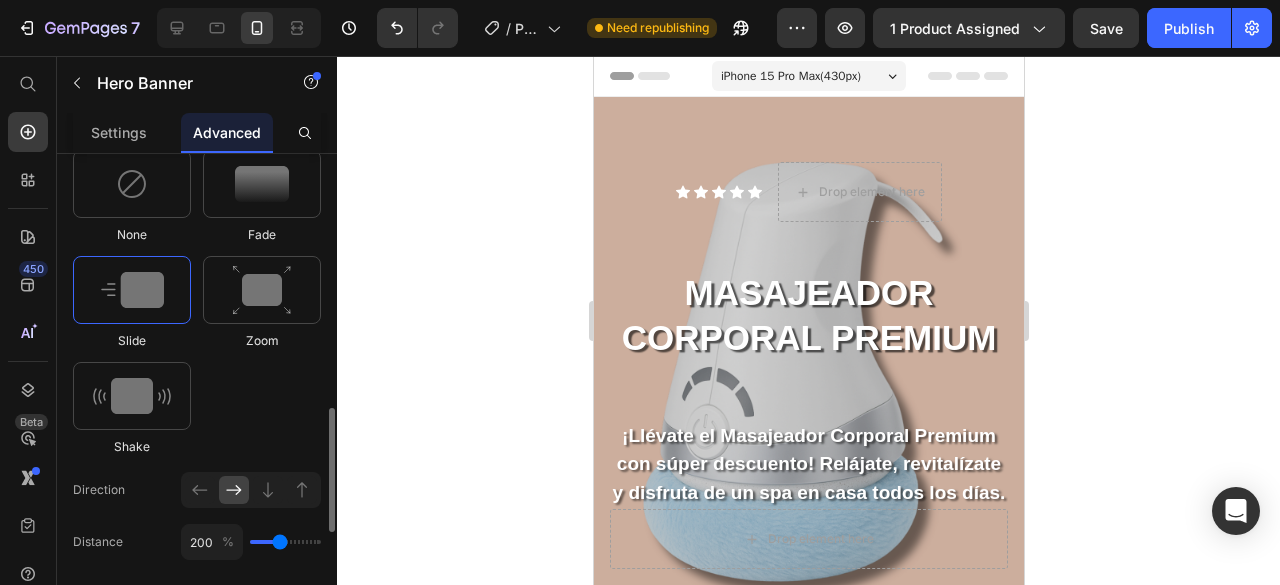 type on "500" 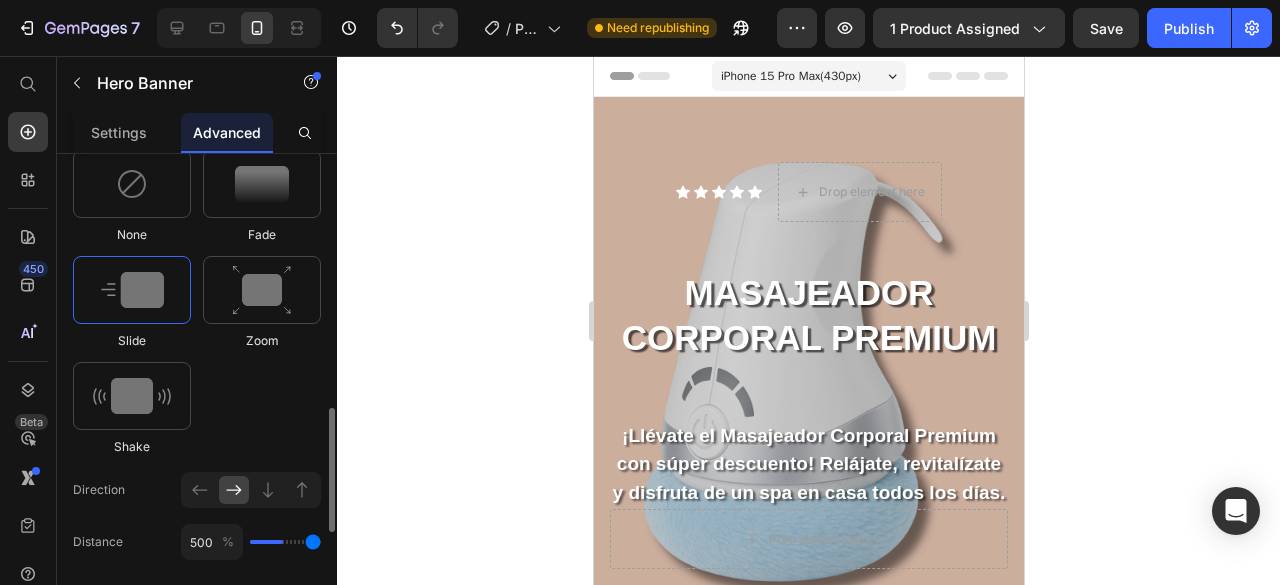 type on "500" 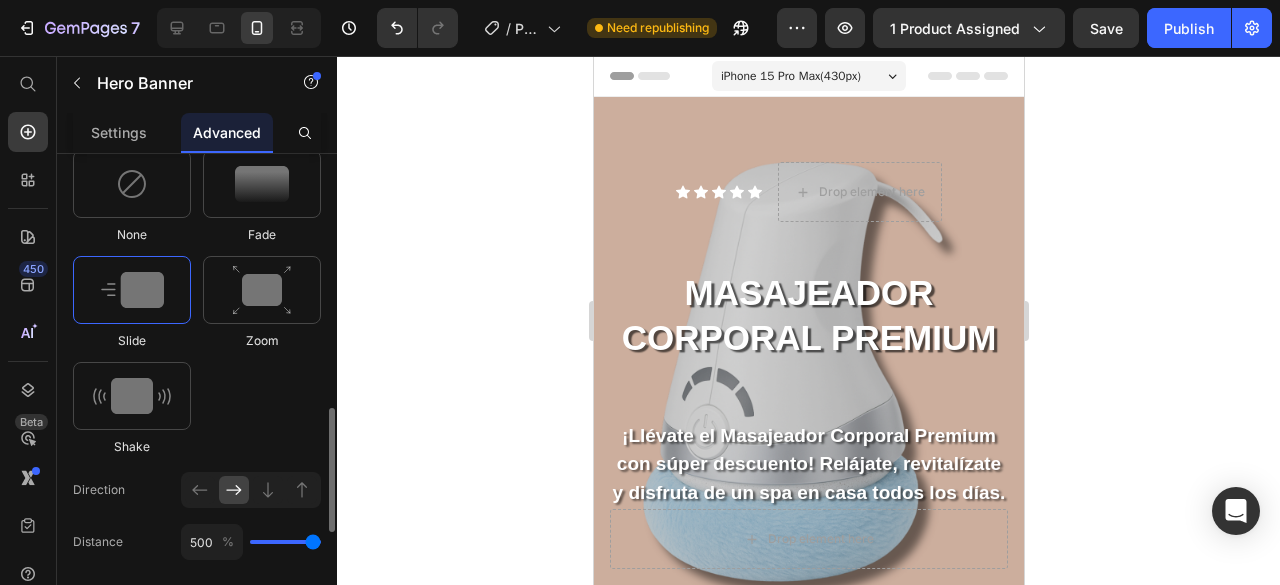 click on "500 %" 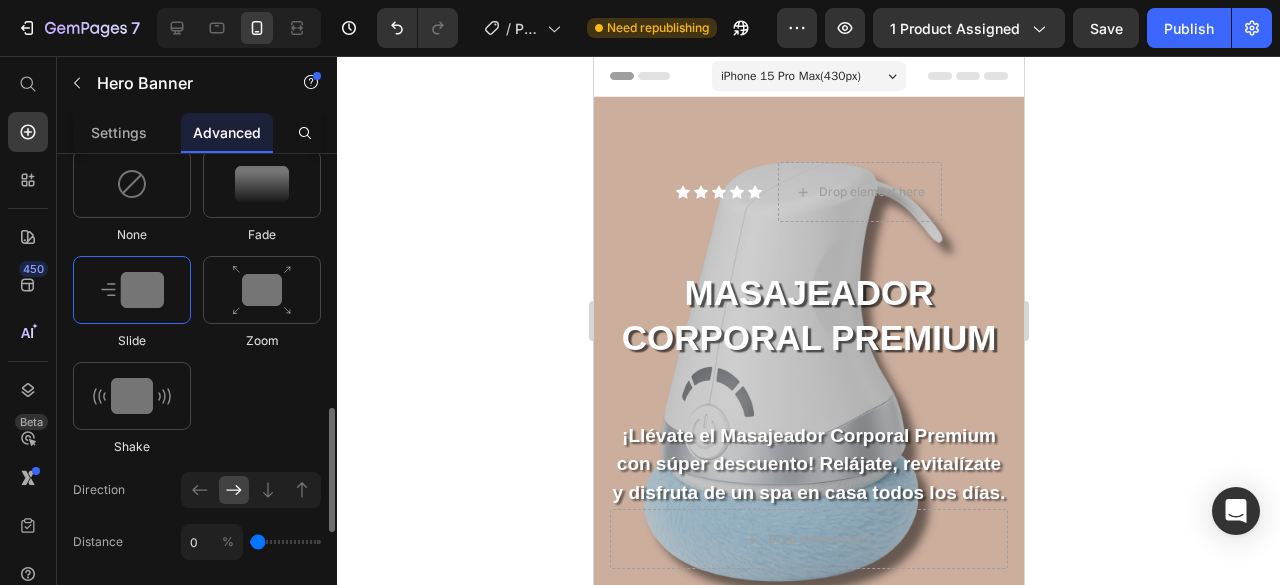 type on "0" 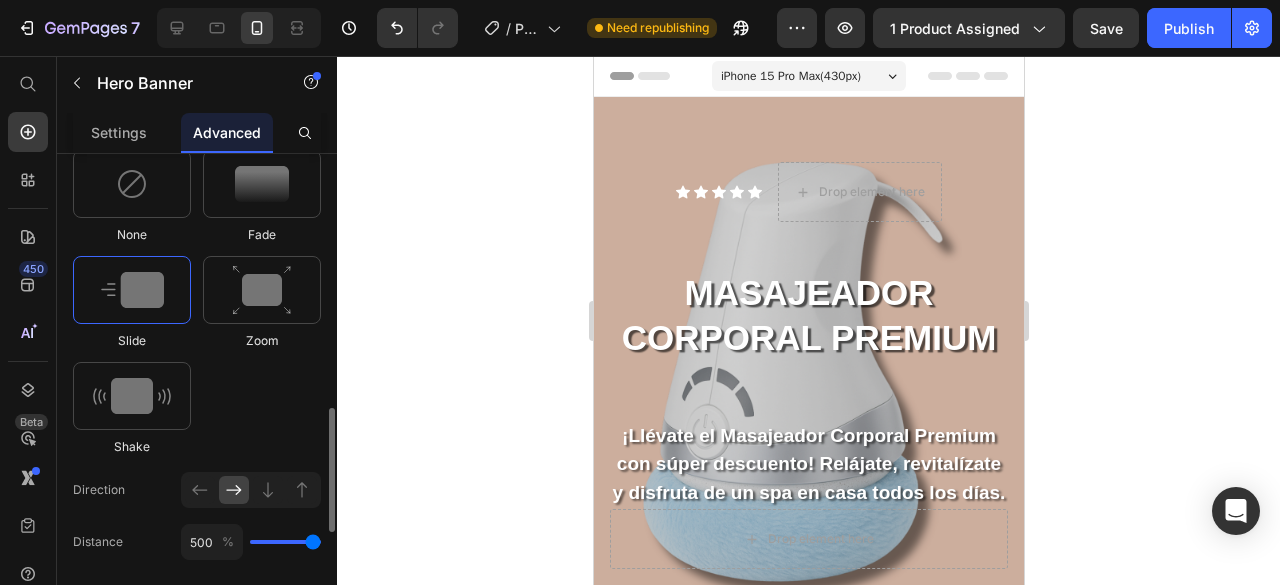 type on "500" 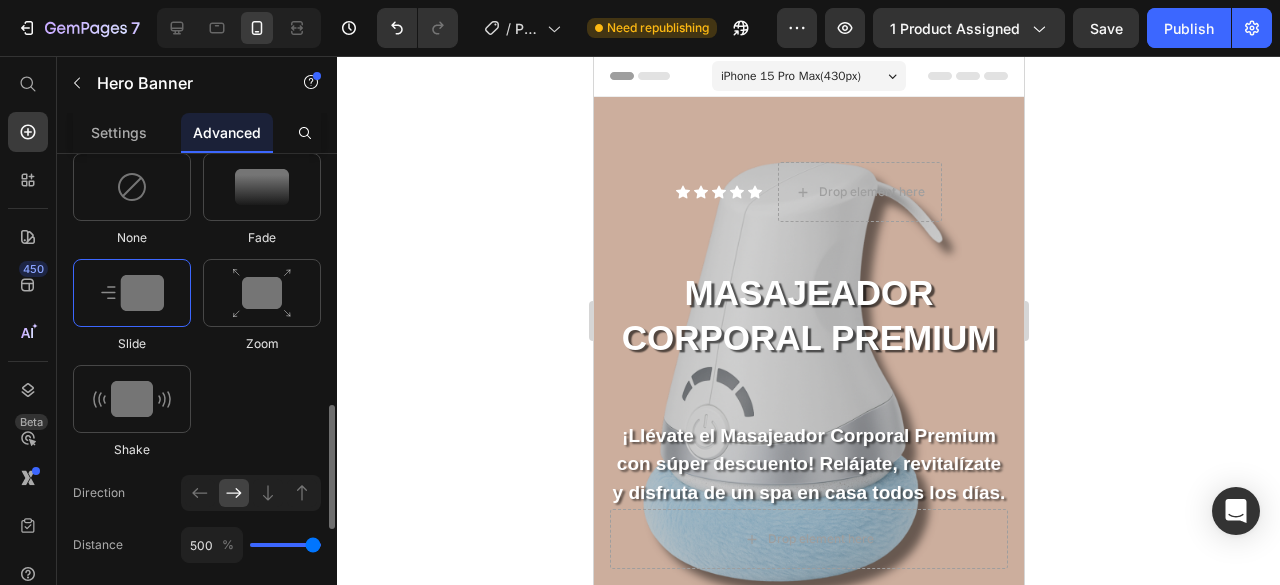 scroll, scrollTop: 1000, scrollLeft: 0, axis: vertical 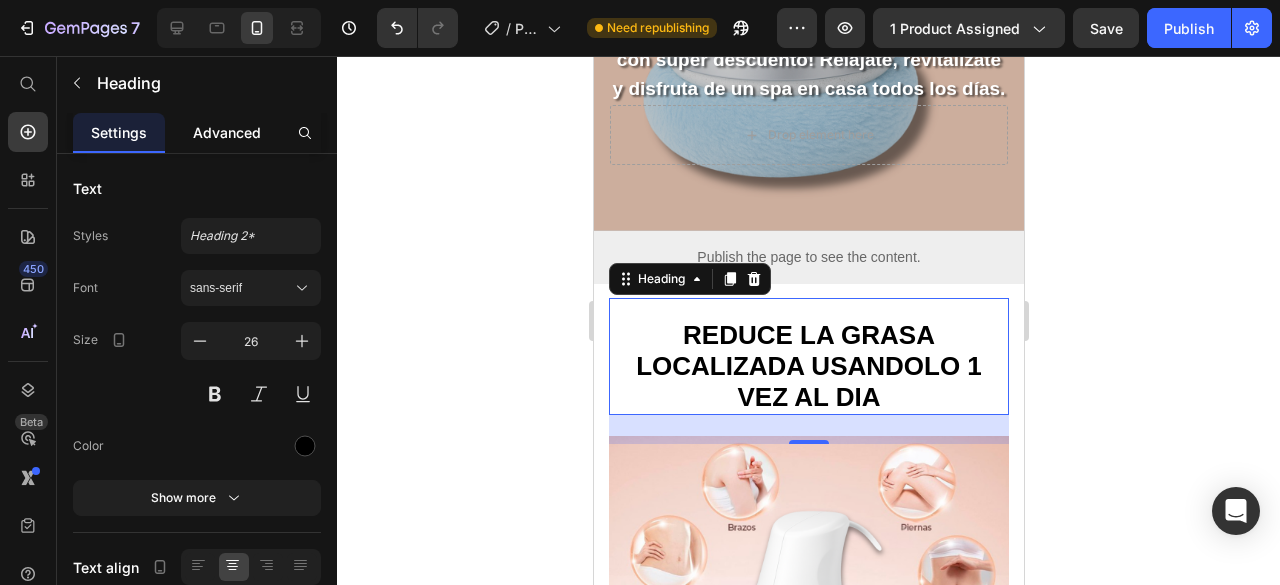 click on "Advanced" at bounding box center (227, 132) 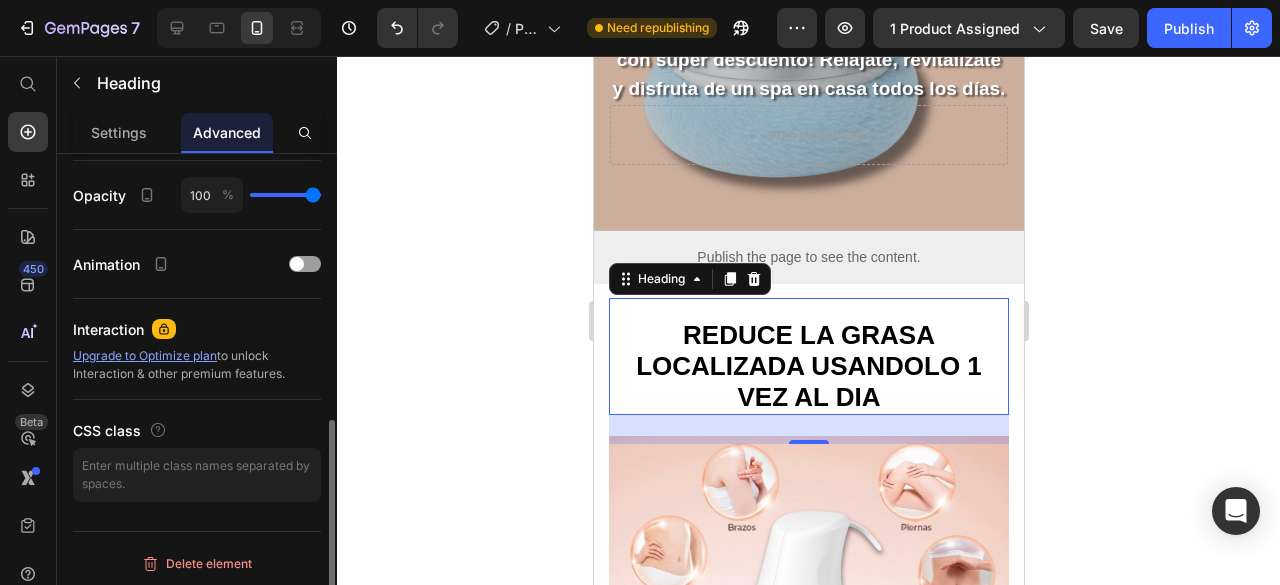 scroll, scrollTop: 690, scrollLeft: 0, axis: vertical 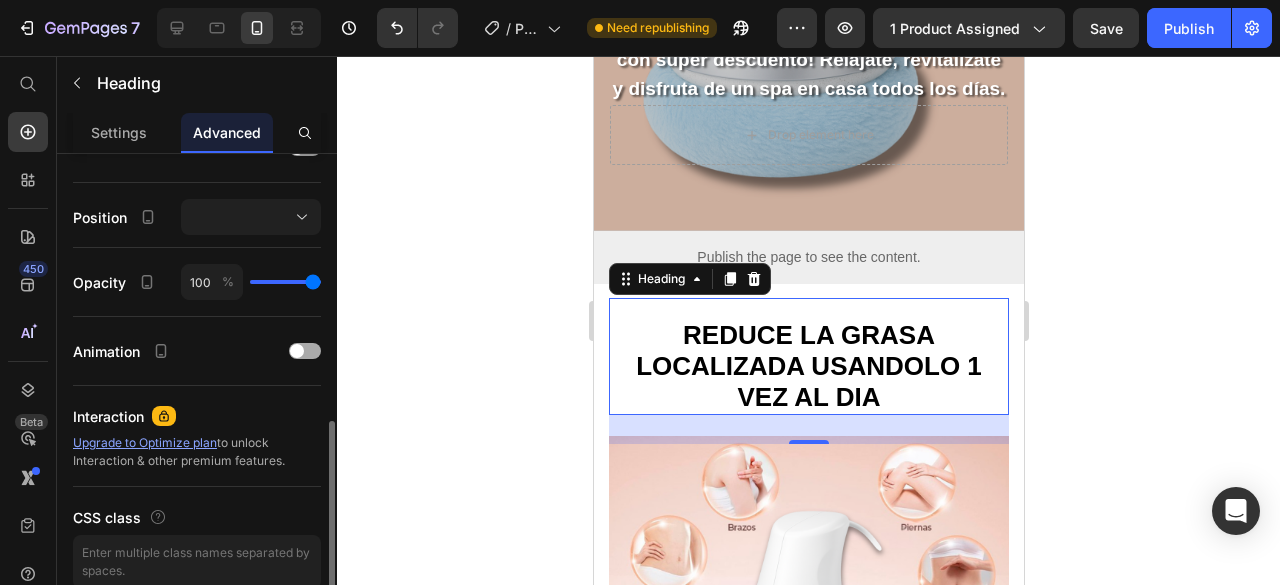 click at bounding box center [305, 351] 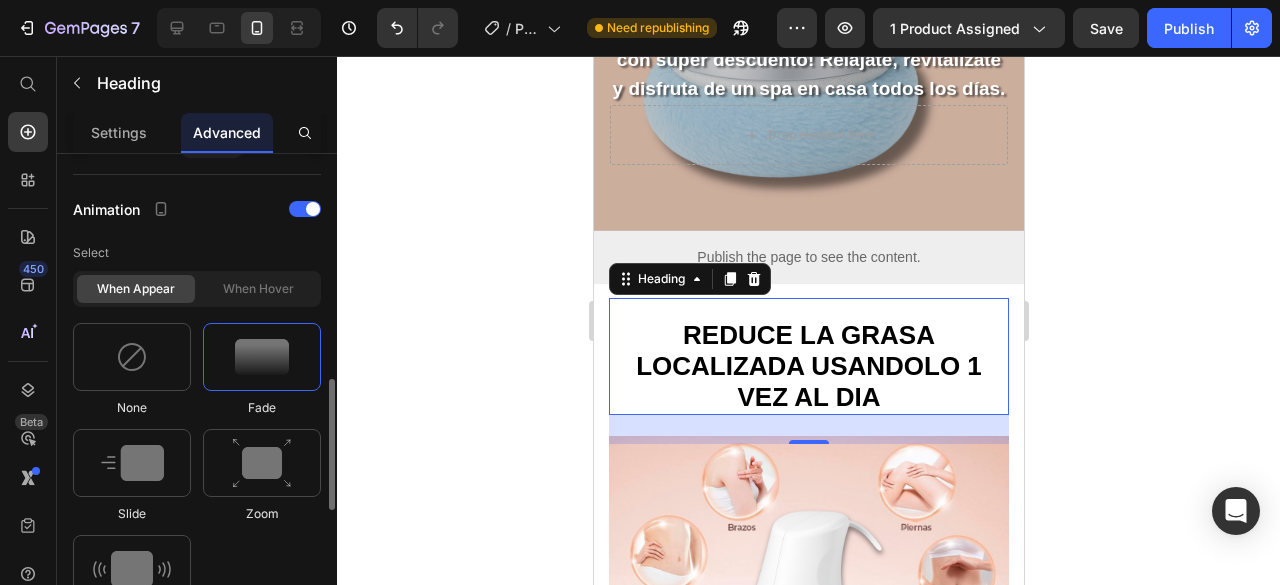 scroll, scrollTop: 834, scrollLeft: 0, axis: vertical 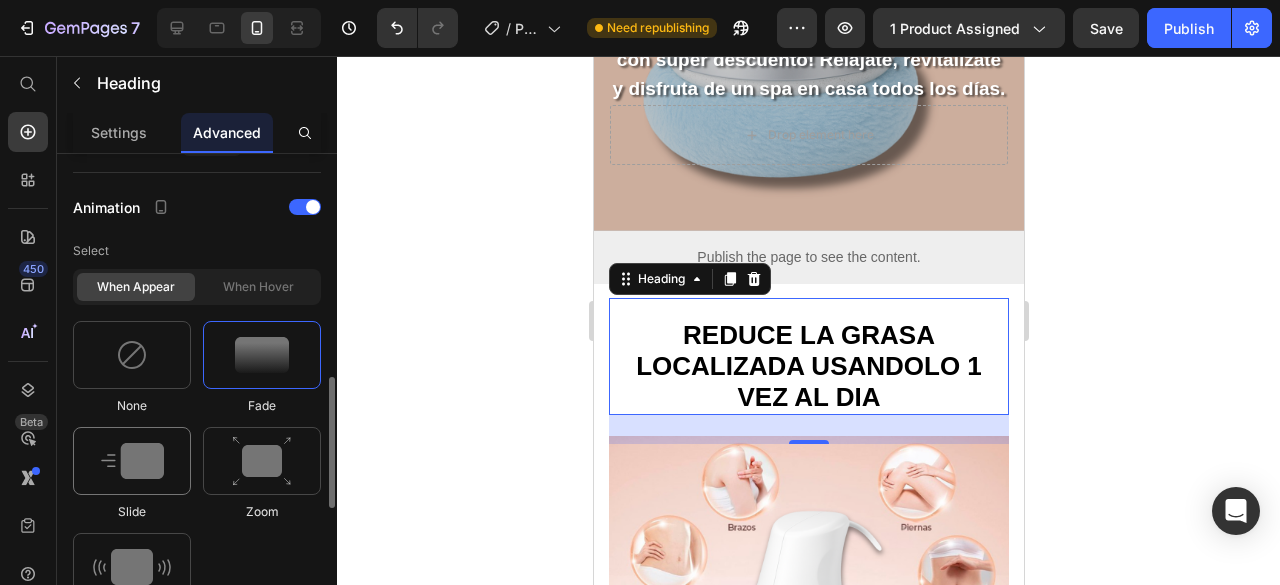 click at bounding box center (132, 461) 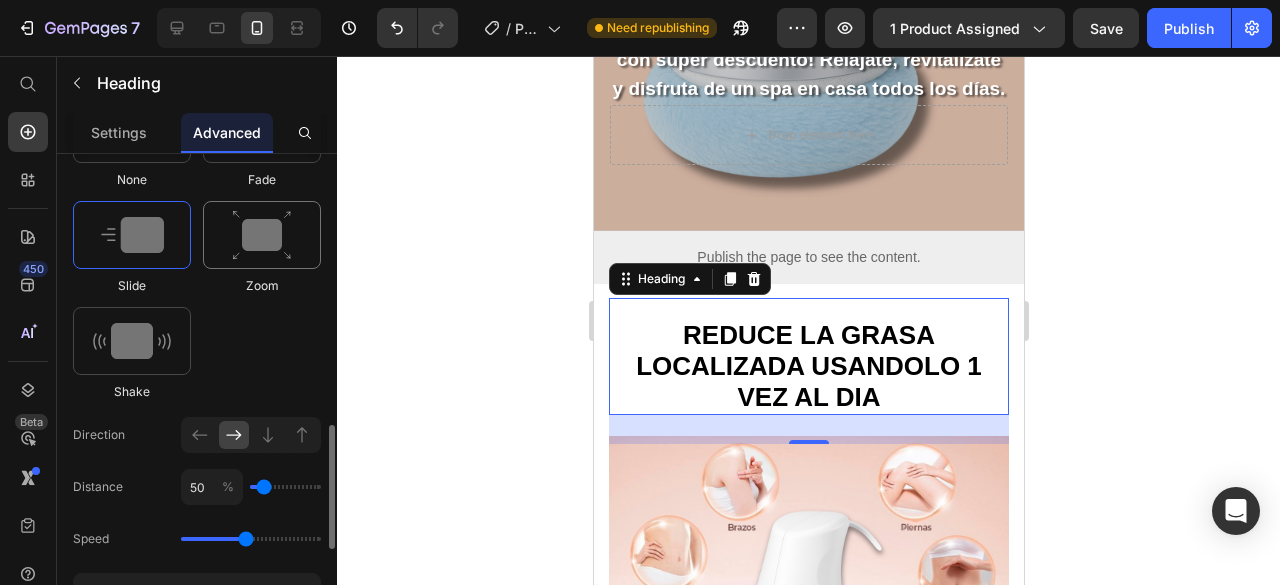 scroll, scrollTop: 1062, scrollLeft: 0, axis: vertical 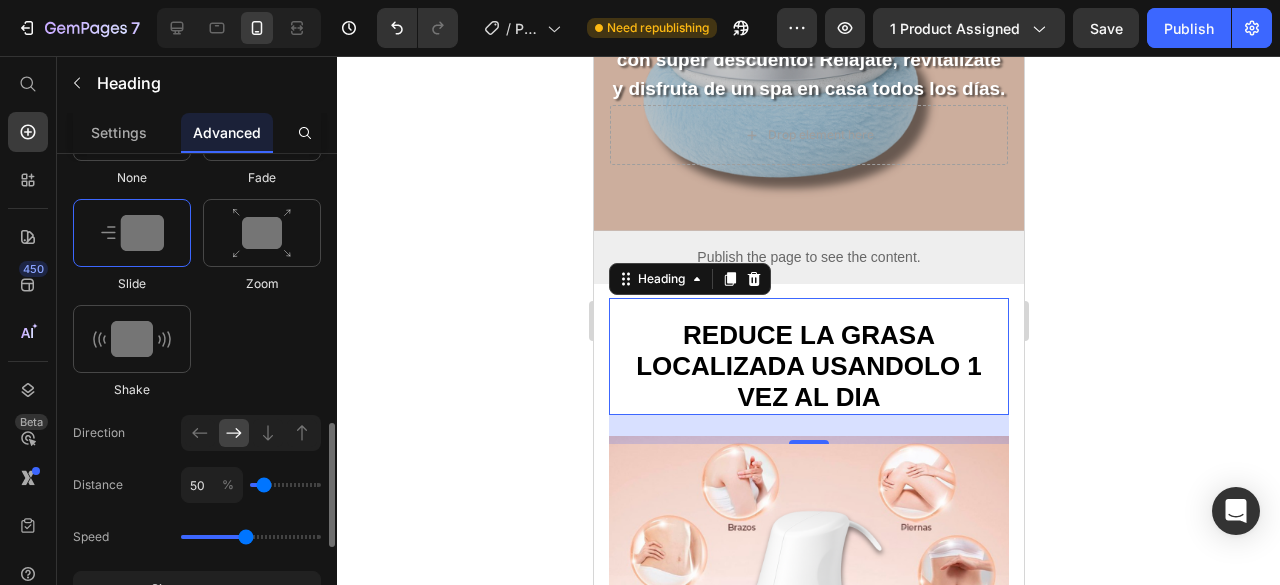 click on "50 %" 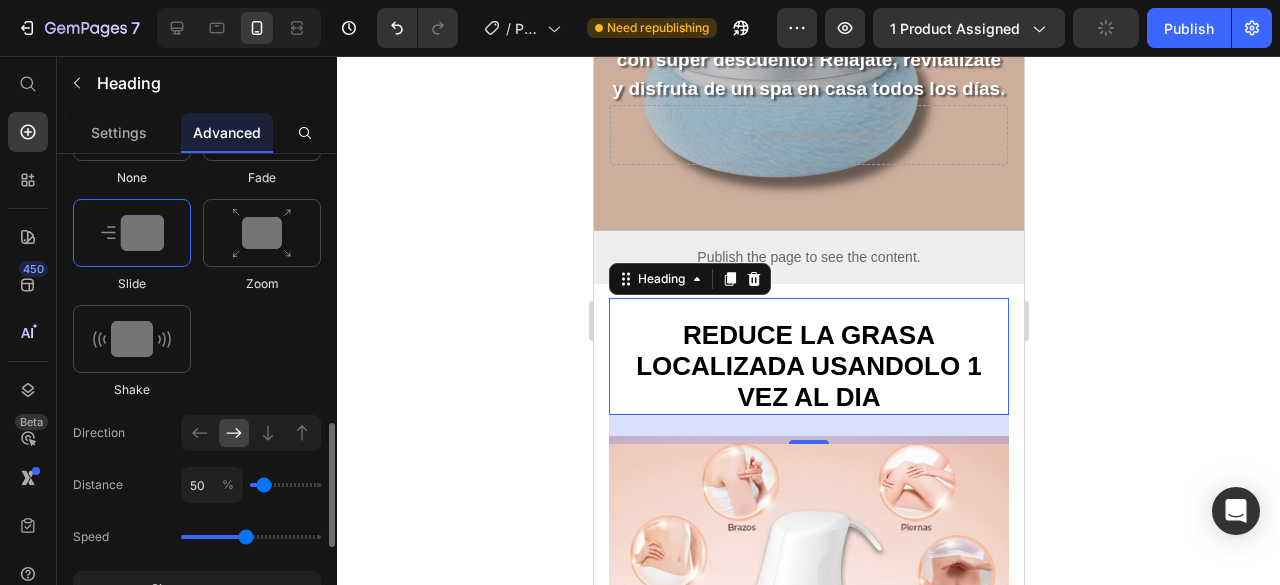 type on "450" 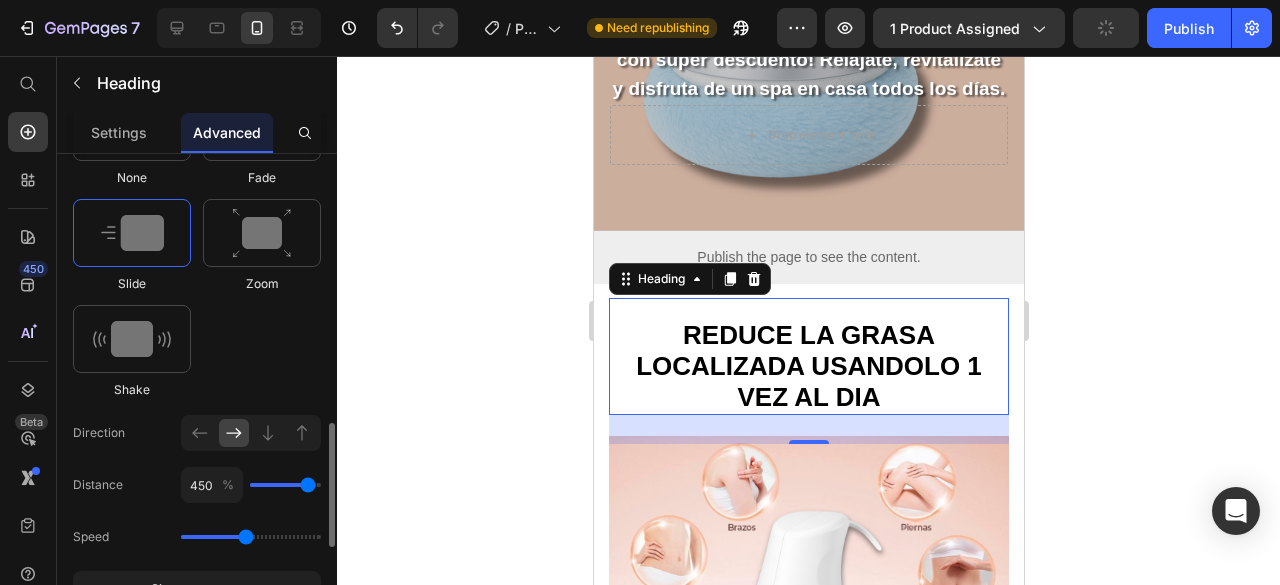 type on "450" 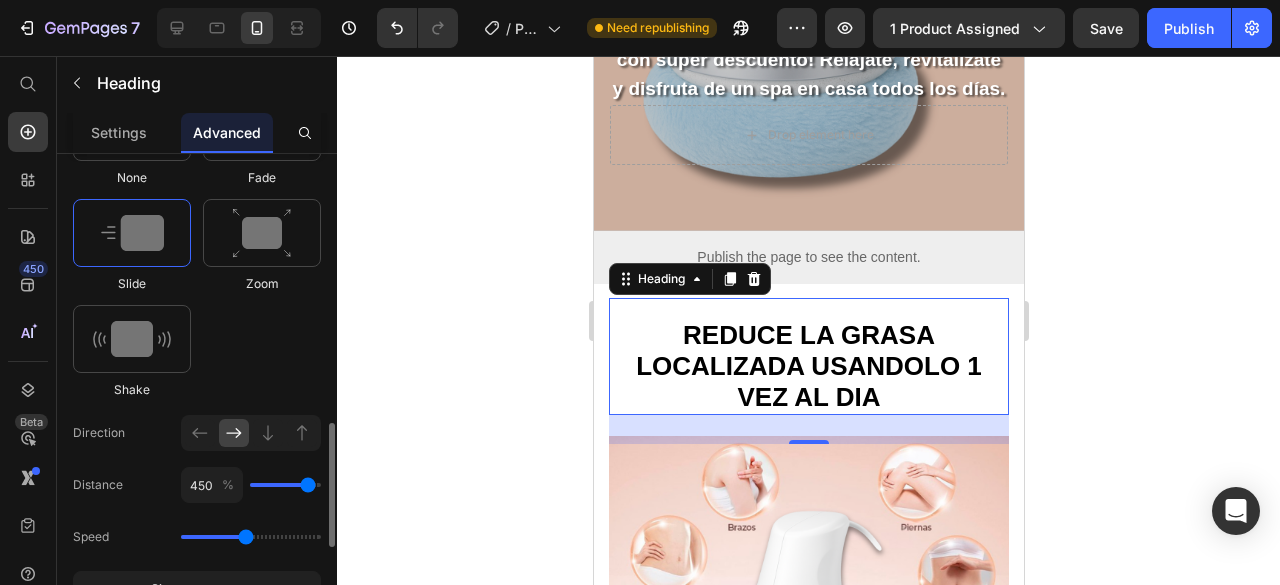 click on "Speed" 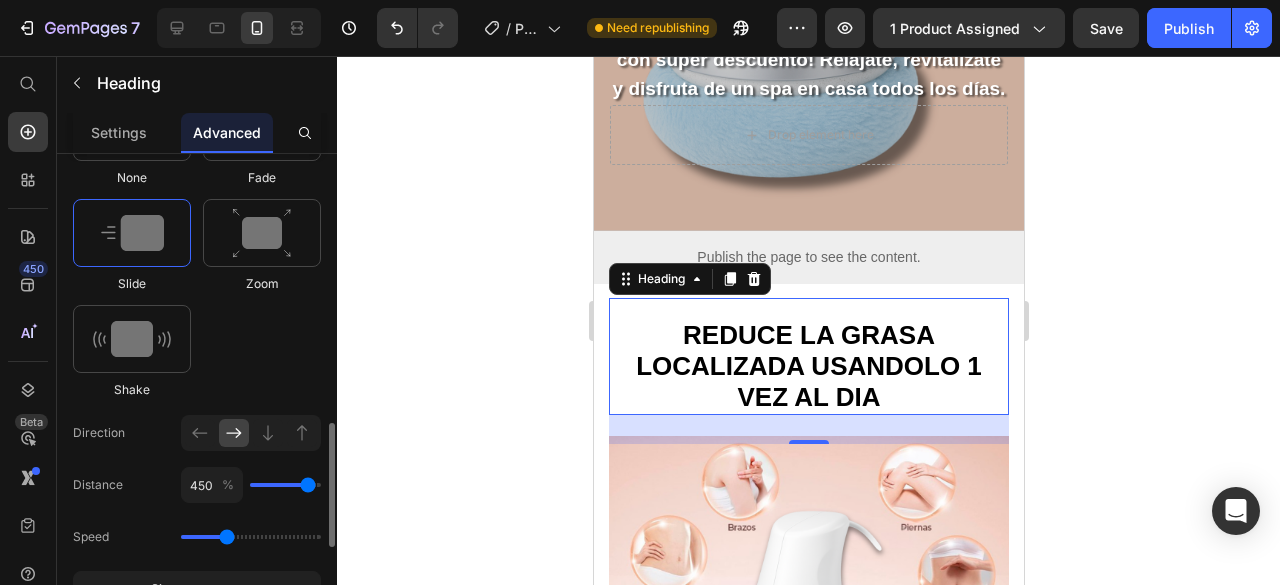 click at bounding box center [251, 537] 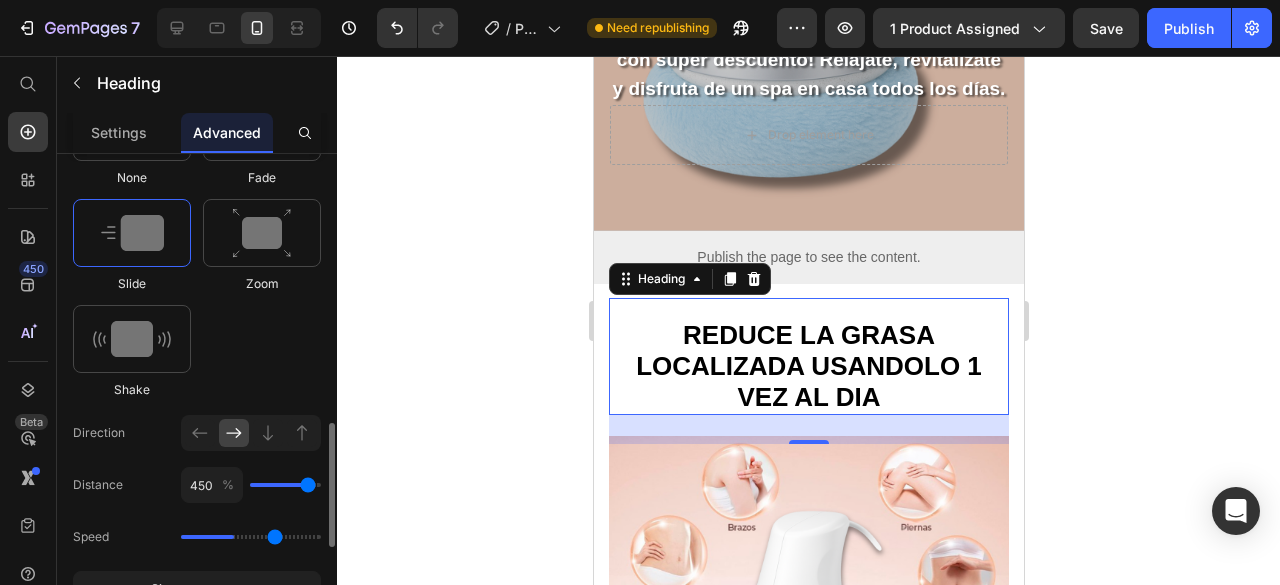click at bounding box center [251, 537] 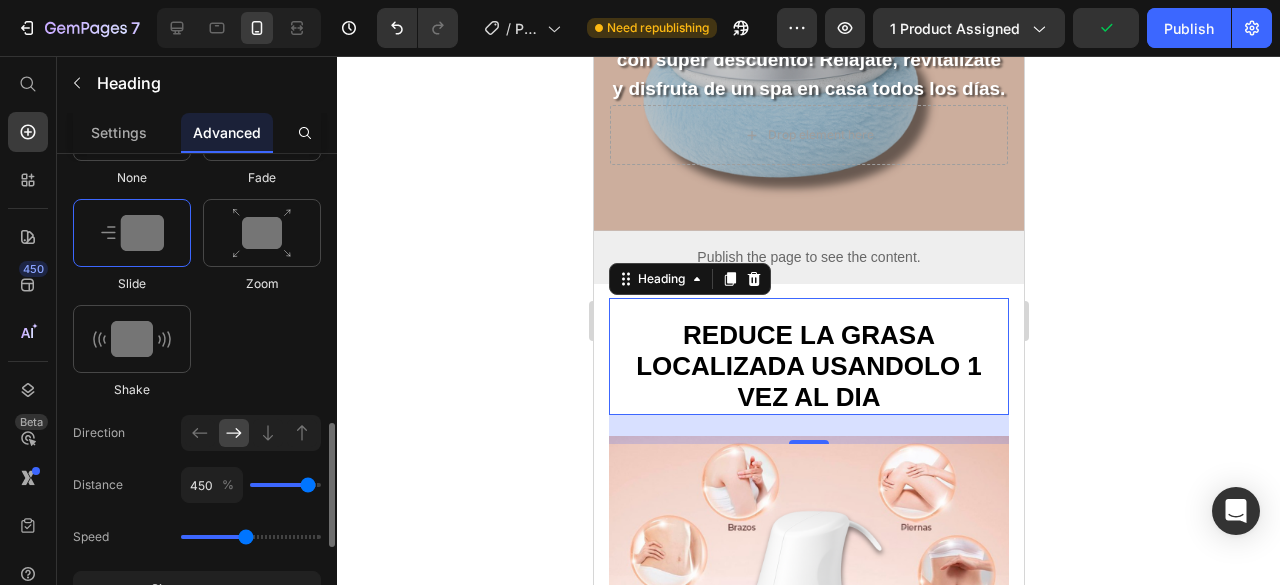 type on "1.7" 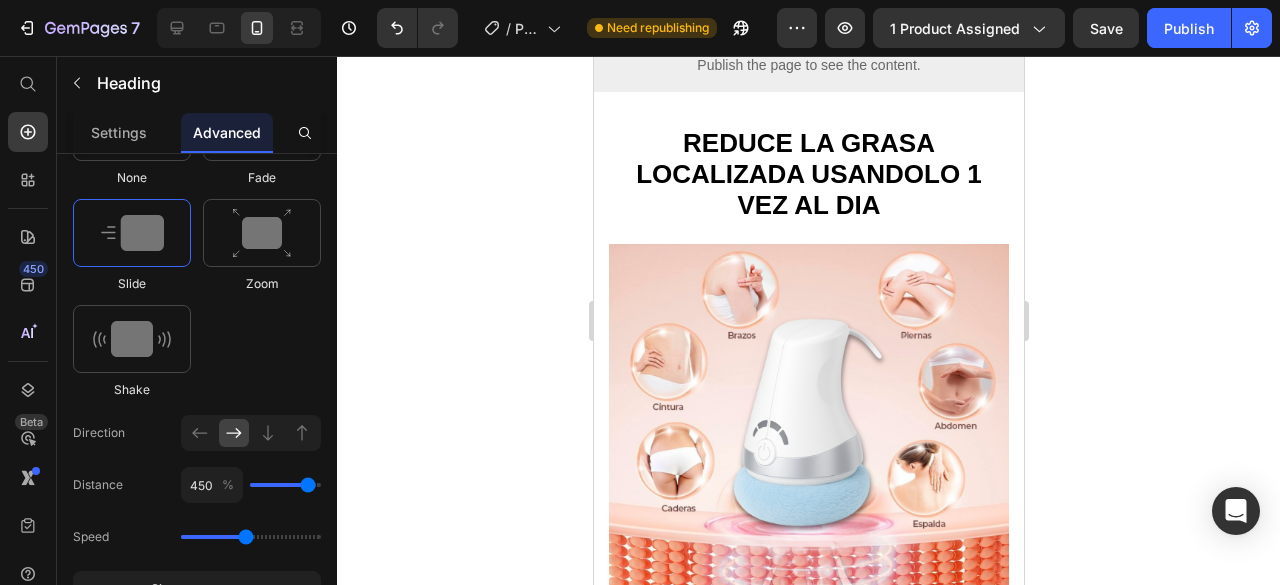 scroll, scrollTop: 598, scrollLeft: 0, axis: vertical 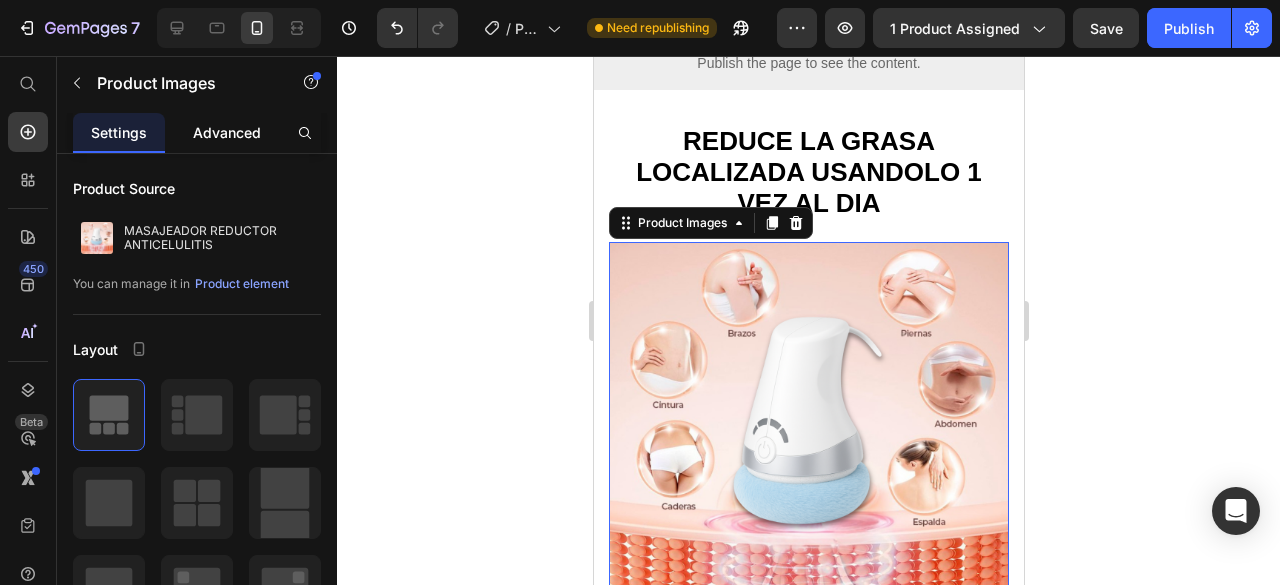 click on "Advanced" at bounding box center (227, 132) 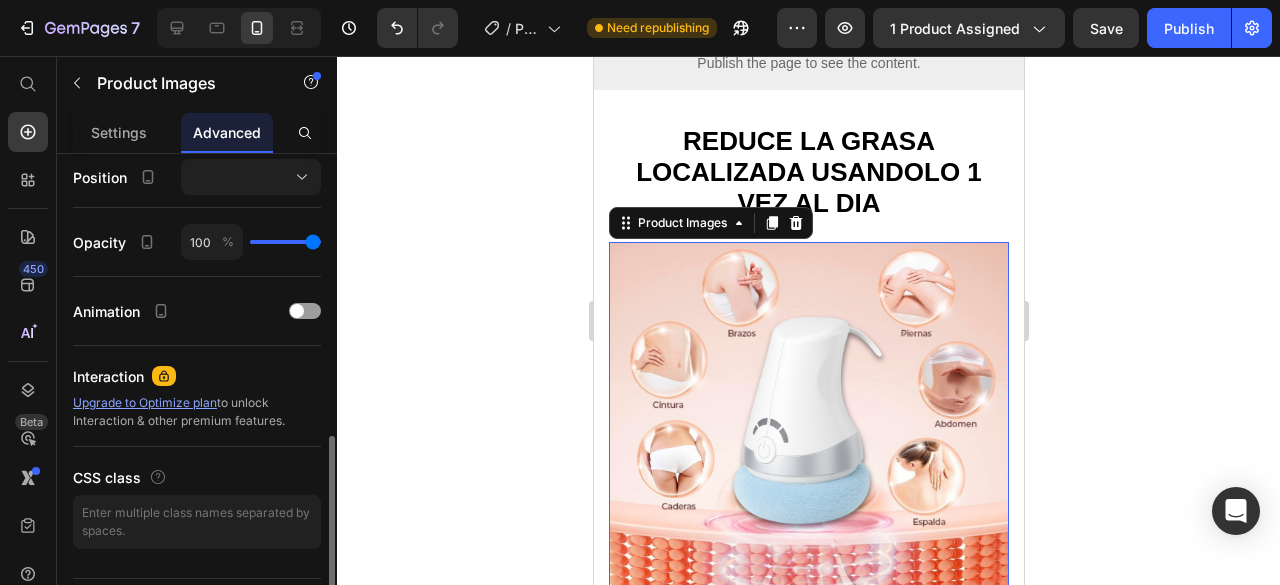 scroll, scrollTop: 777, scrollLeft: 0, axis: vertical 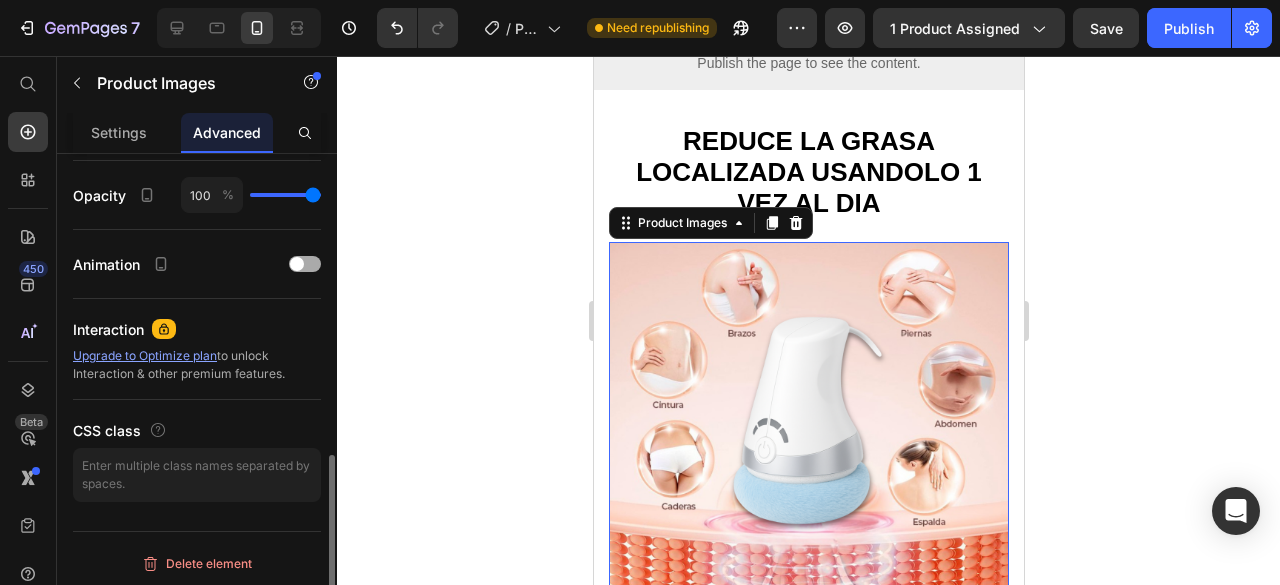 click at bounding box center [305, 264] 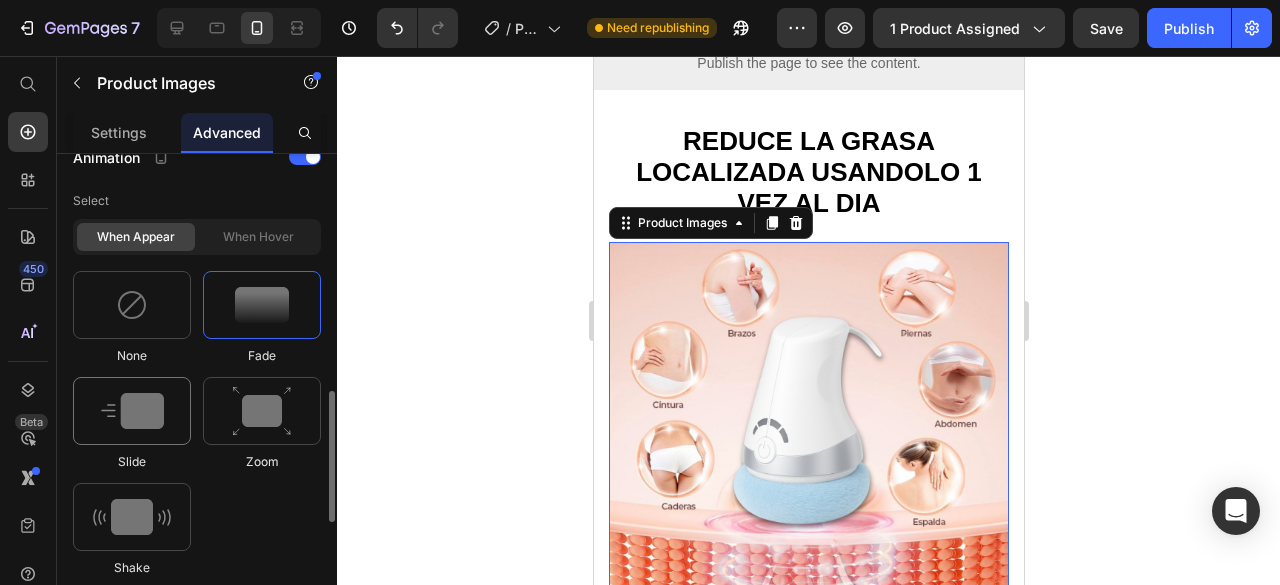 scroll, scrollTop: 886, scrollLeft: 0, axis: vertical 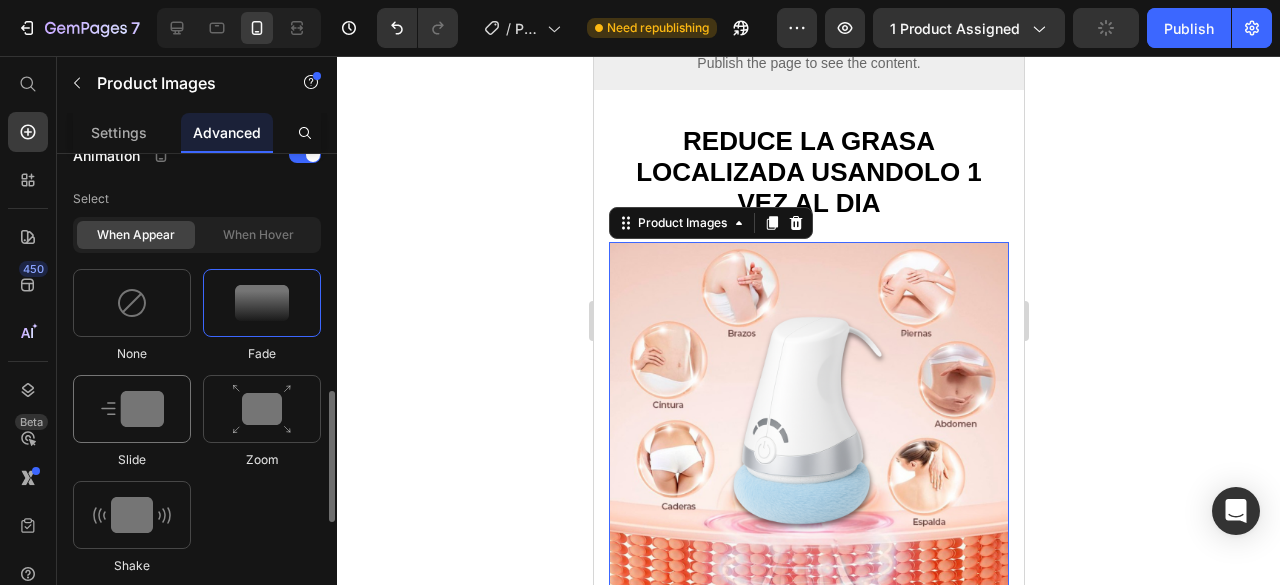 click at bounding box center [132, 409] 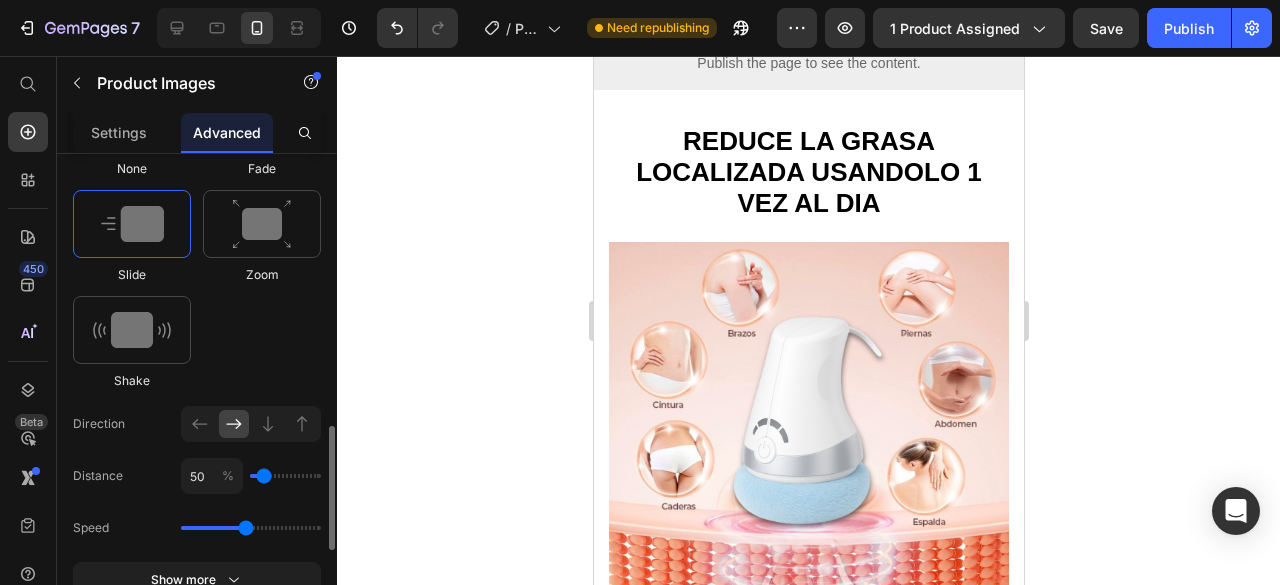 scroll, scrollTop: 1072, scrollLeft: 0, axis: vertical 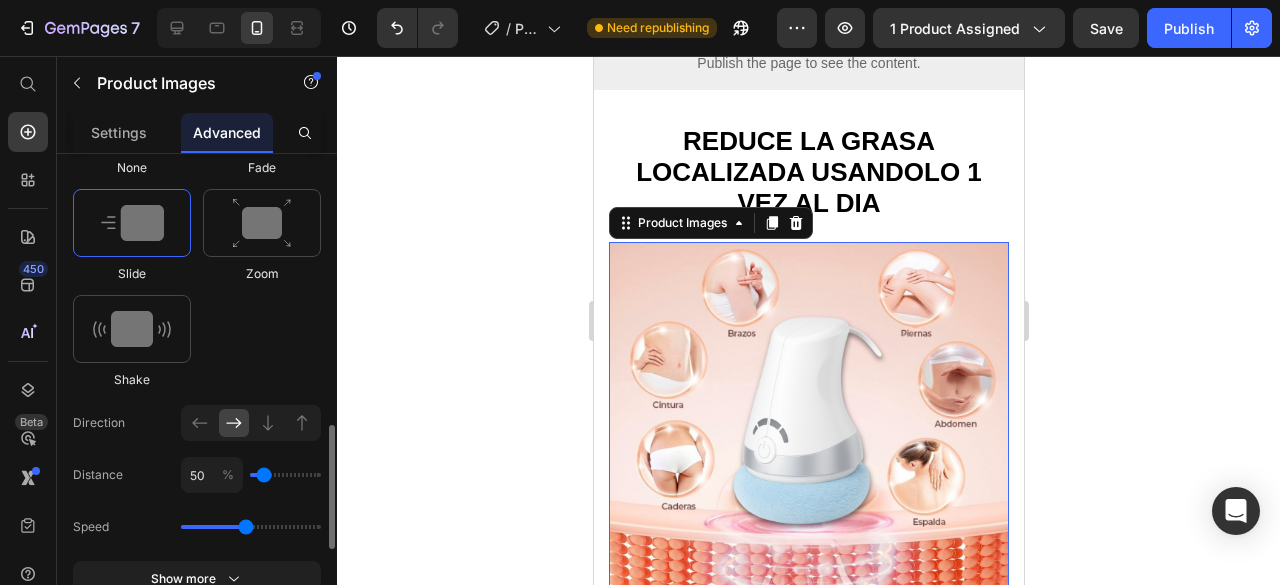 click on "50 %" 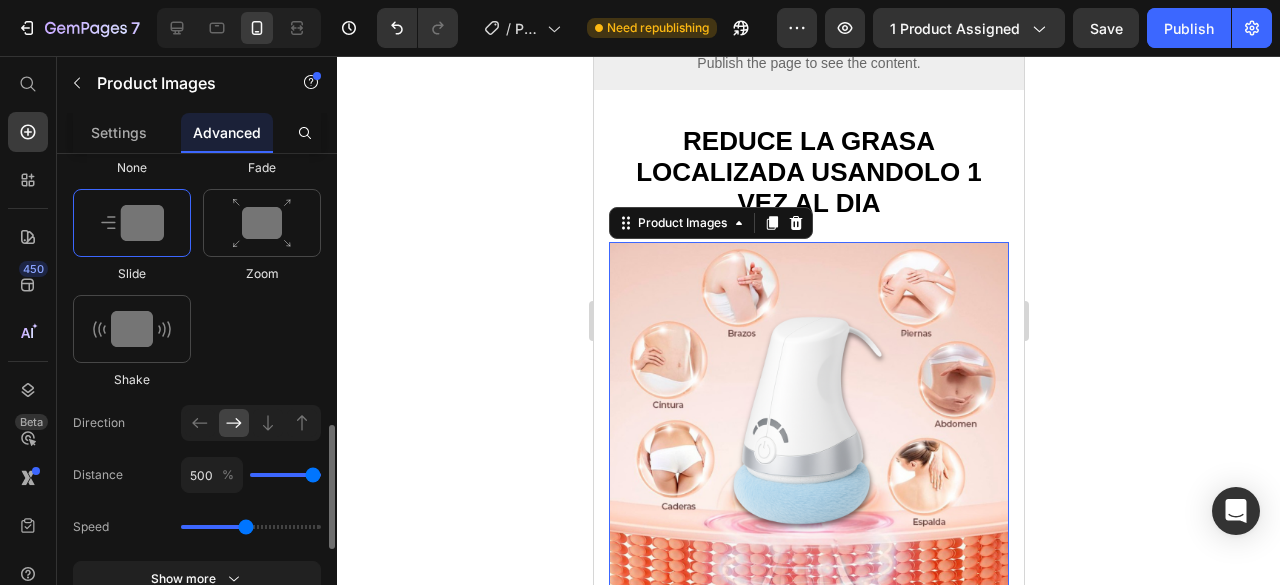 type on "500" 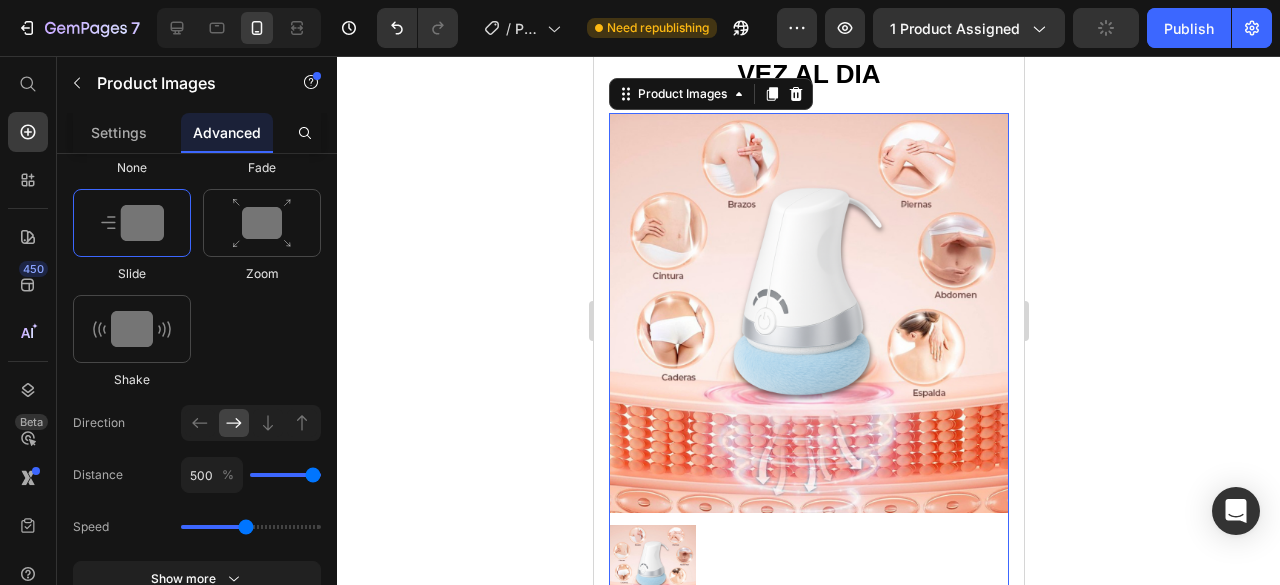 scroll, scrollTop: 728, scrollLeft: 0, axis: vertical 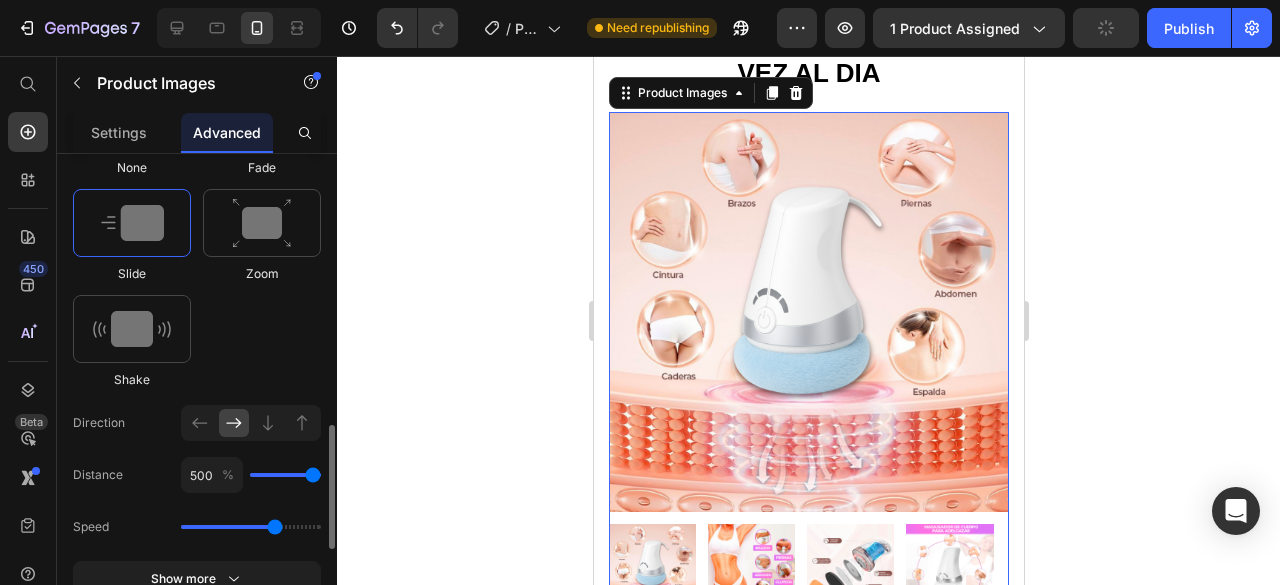 click at bounding box center [251, 527] 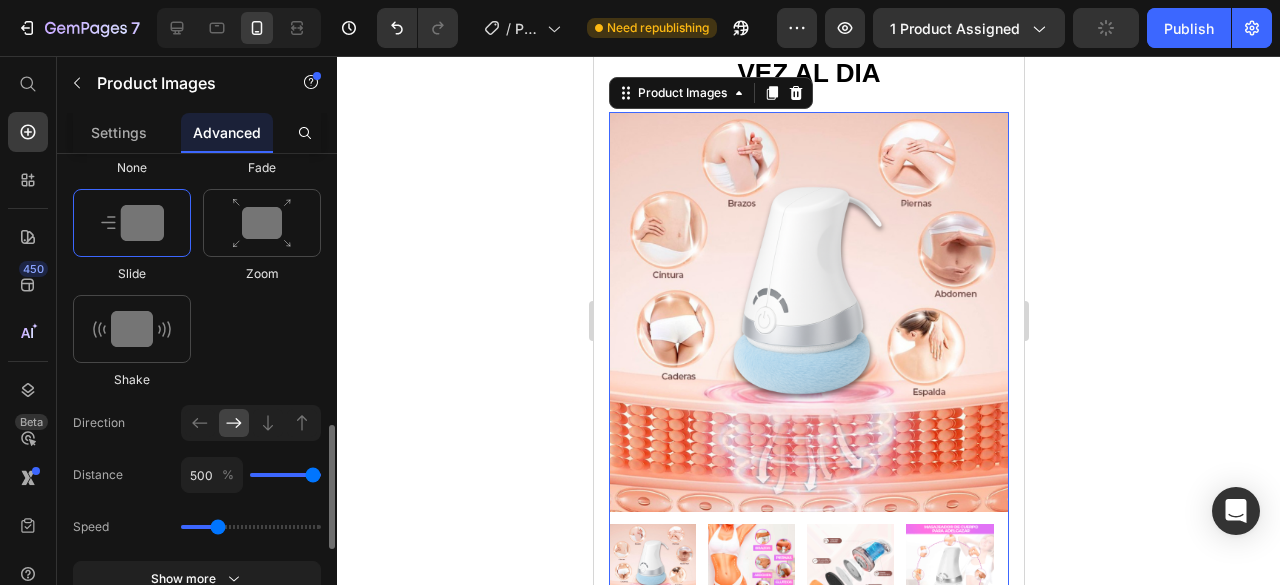 type on "1.1" 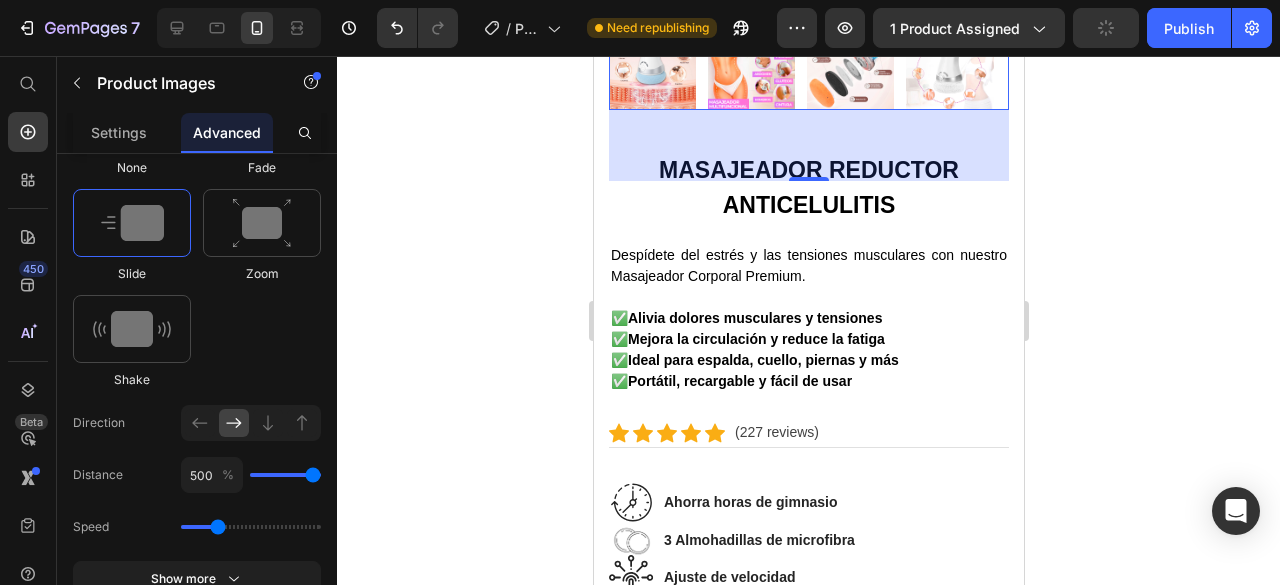scroll, scrollTop: 1211, scrollLeft: 0, axis: vertical 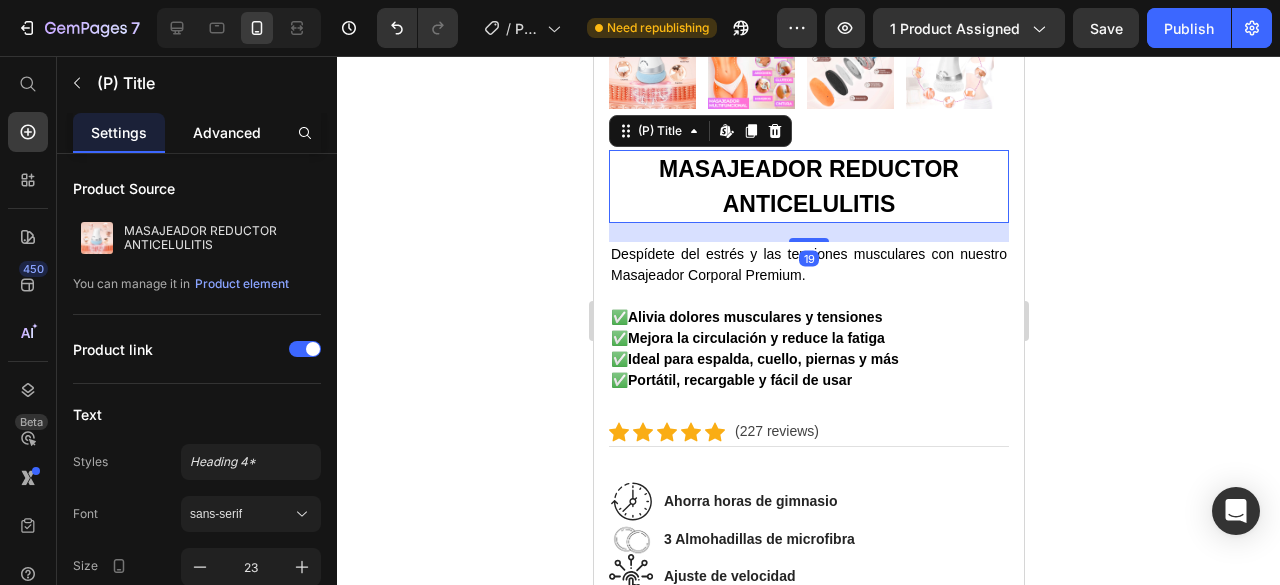 click on "Advanced" at bounding box center [227, 132] 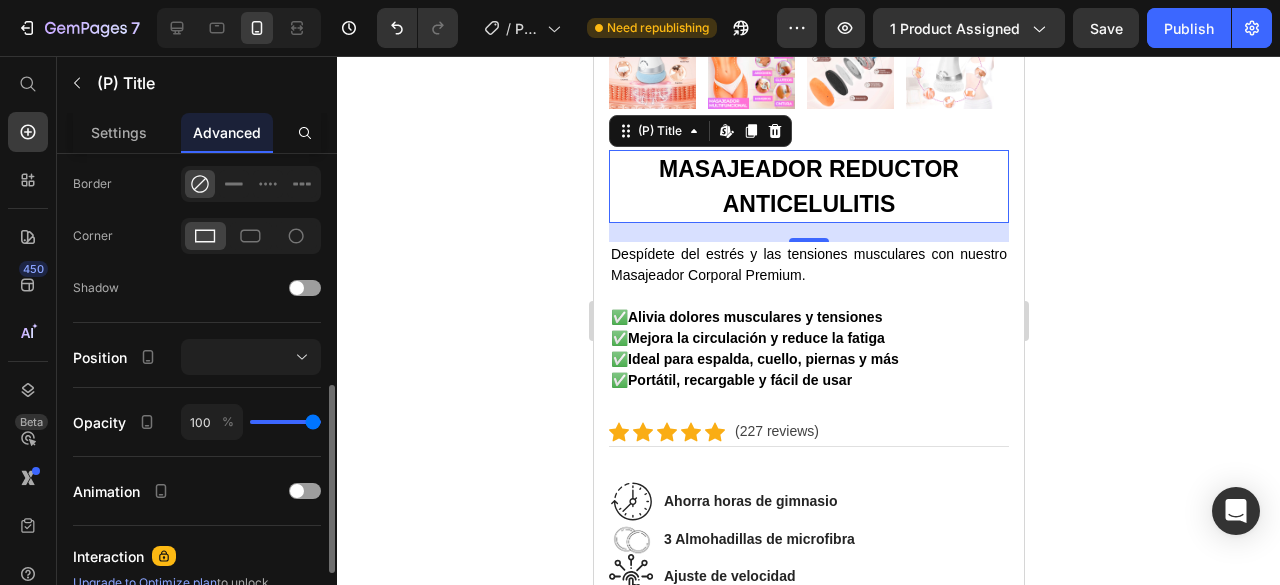 scroll, scrollTop: 575, scrollLeft: 0, axis: vertical 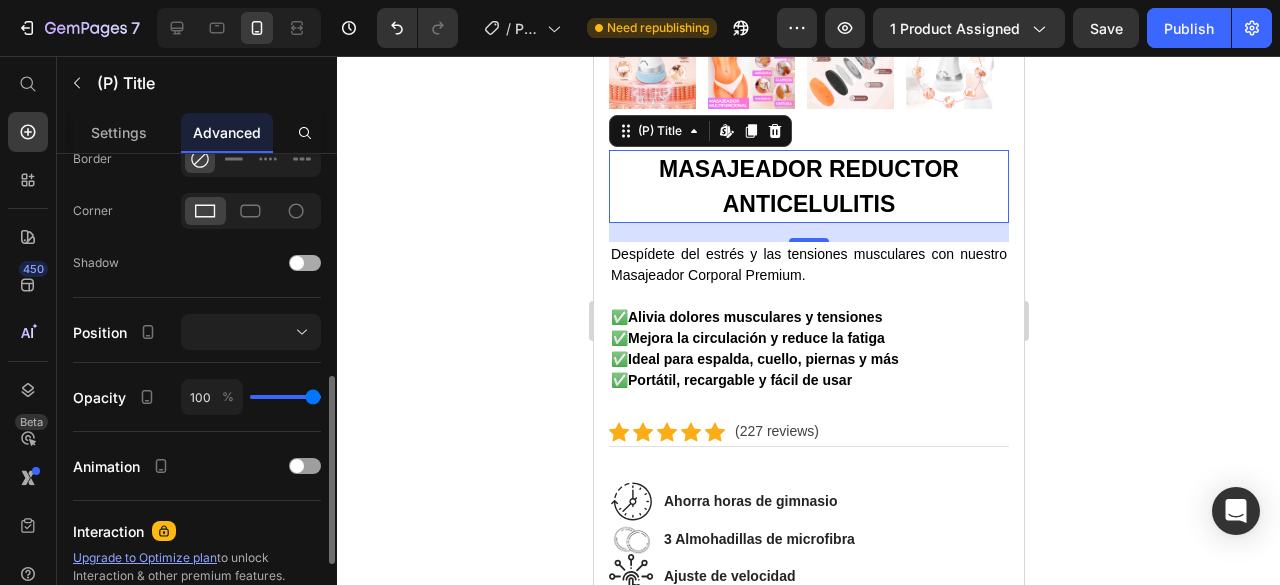 click at bounding box center [305, 263] 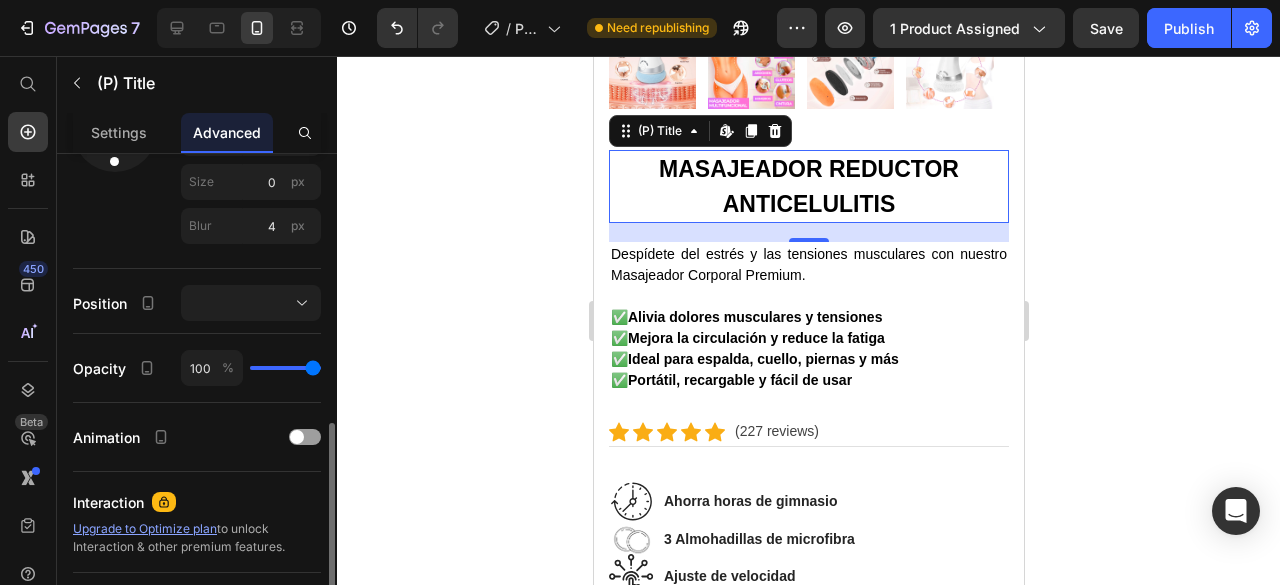 scroll, scrollTop: 799, scrollLeft: 0, axis: vertical 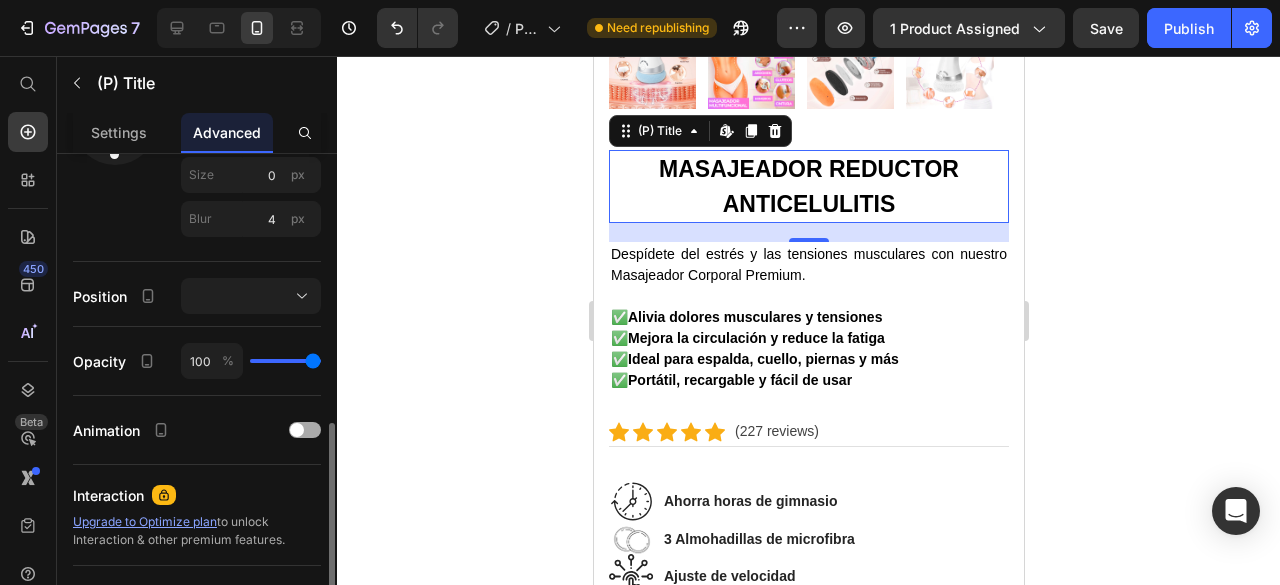 click at bounding box center [305, 430] 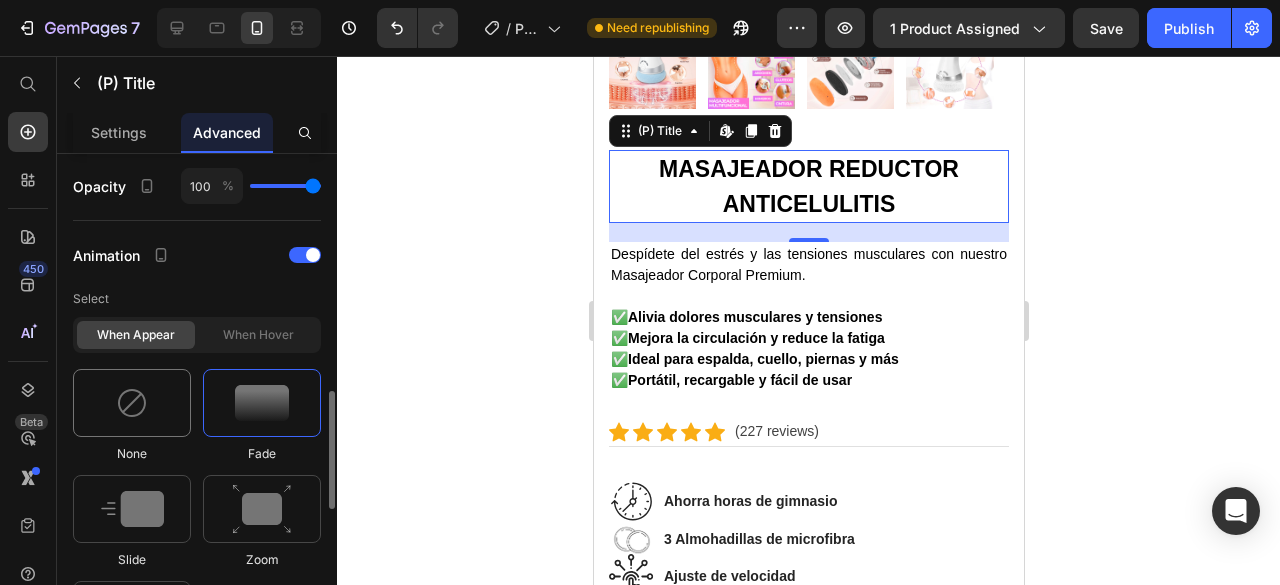 scroll, scrollTop: 977, scrollLeft: 0, axis: vertical 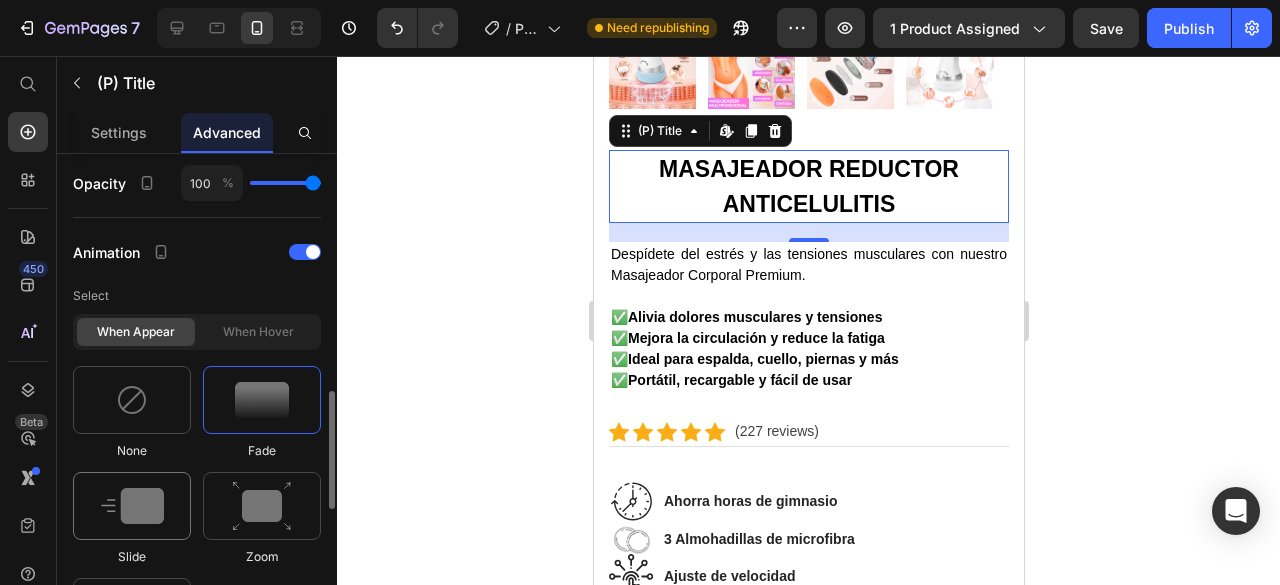 click at bounding box center [132, 506] 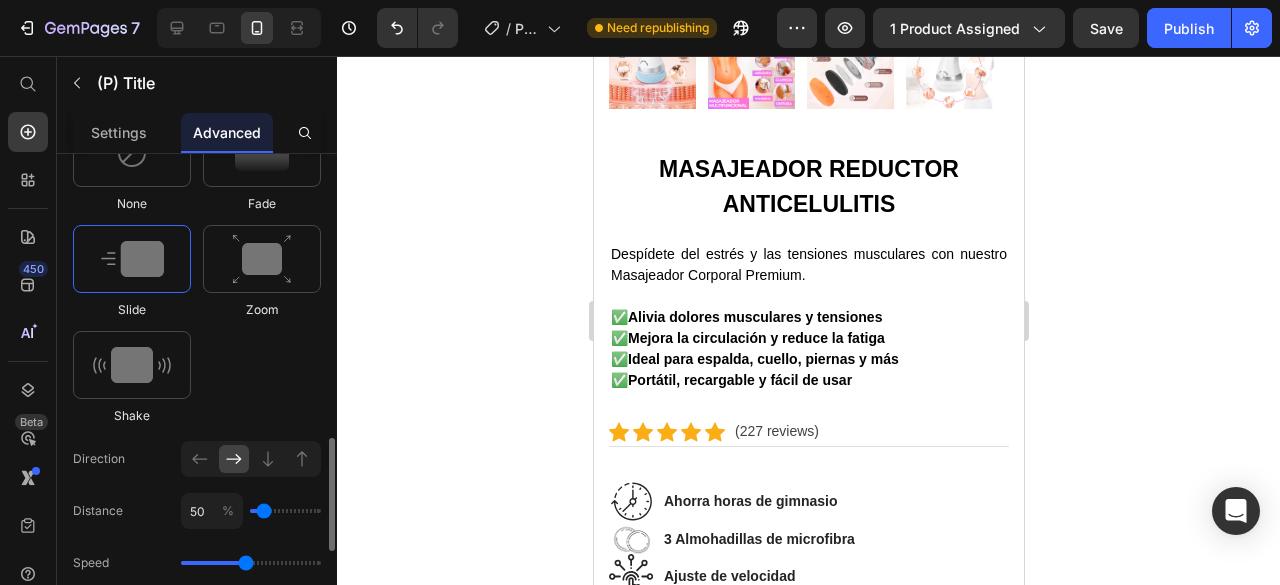 scroll, scrollTop: 1225, scrollLeft: 0, axis: vertical 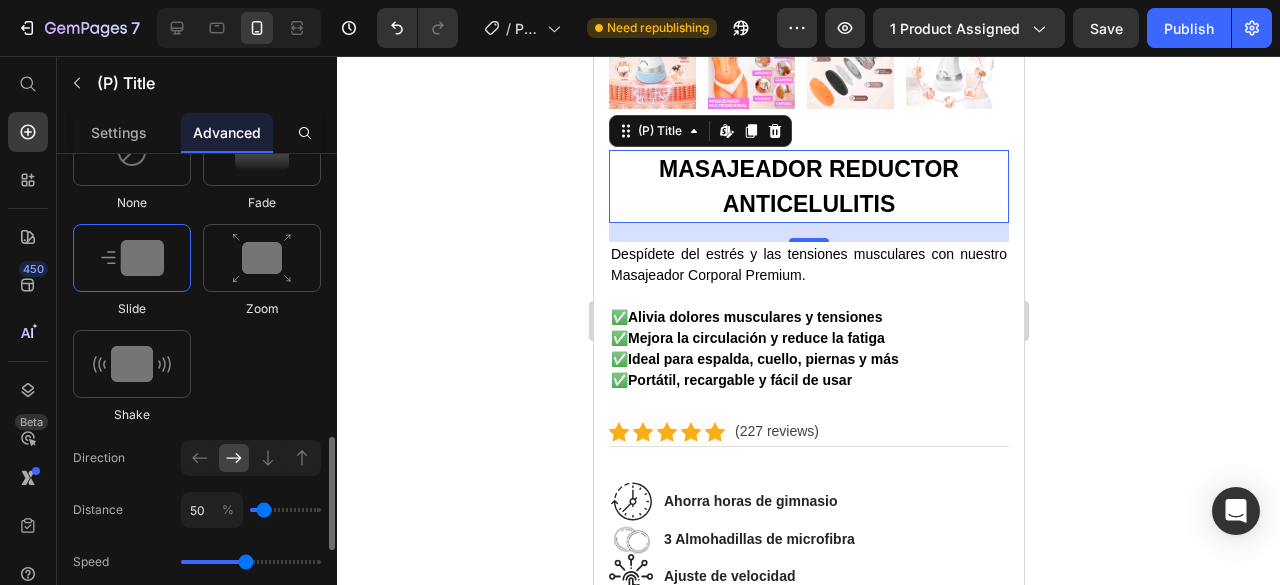 type on "500" 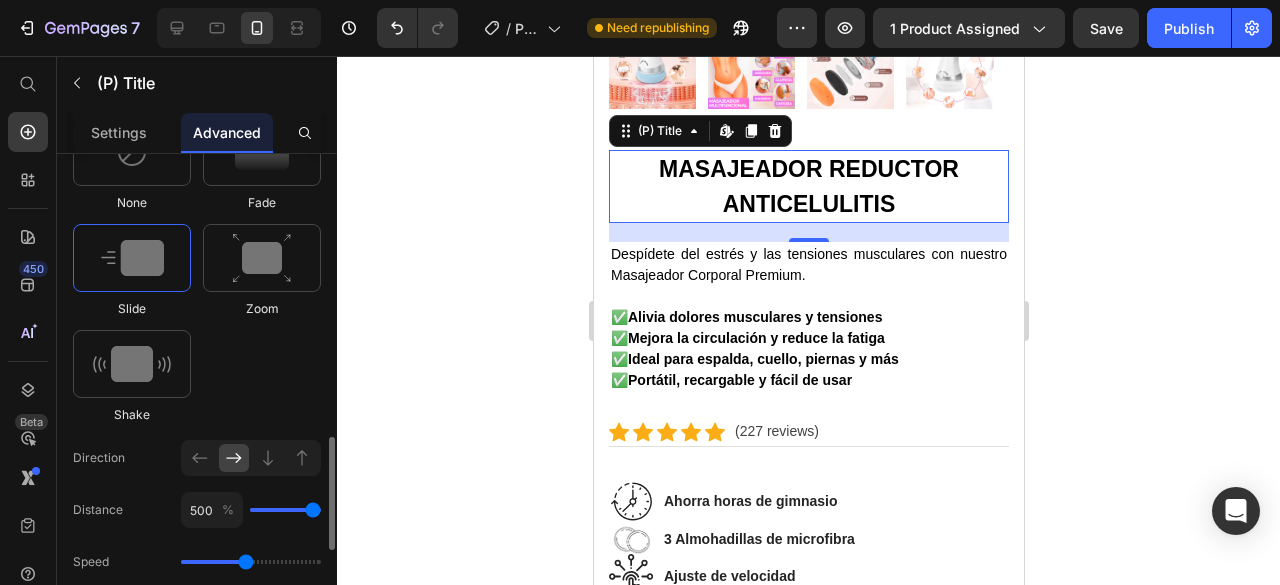 type on "500" 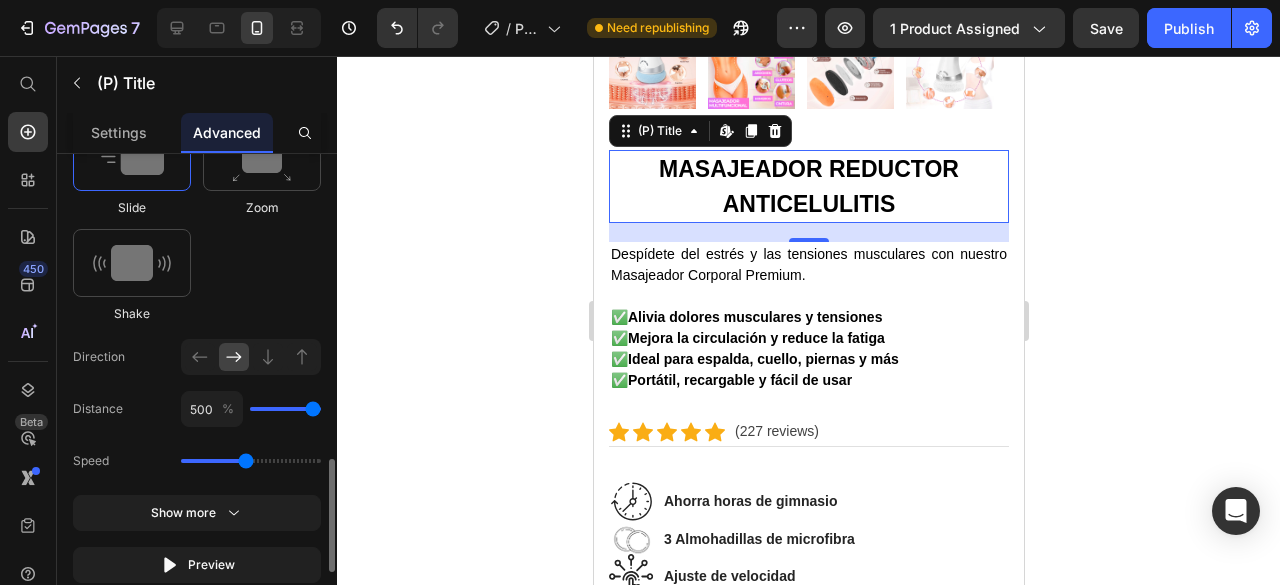 scroll, scrollTop: 1328, scrollLeft: 0, axis: vertical 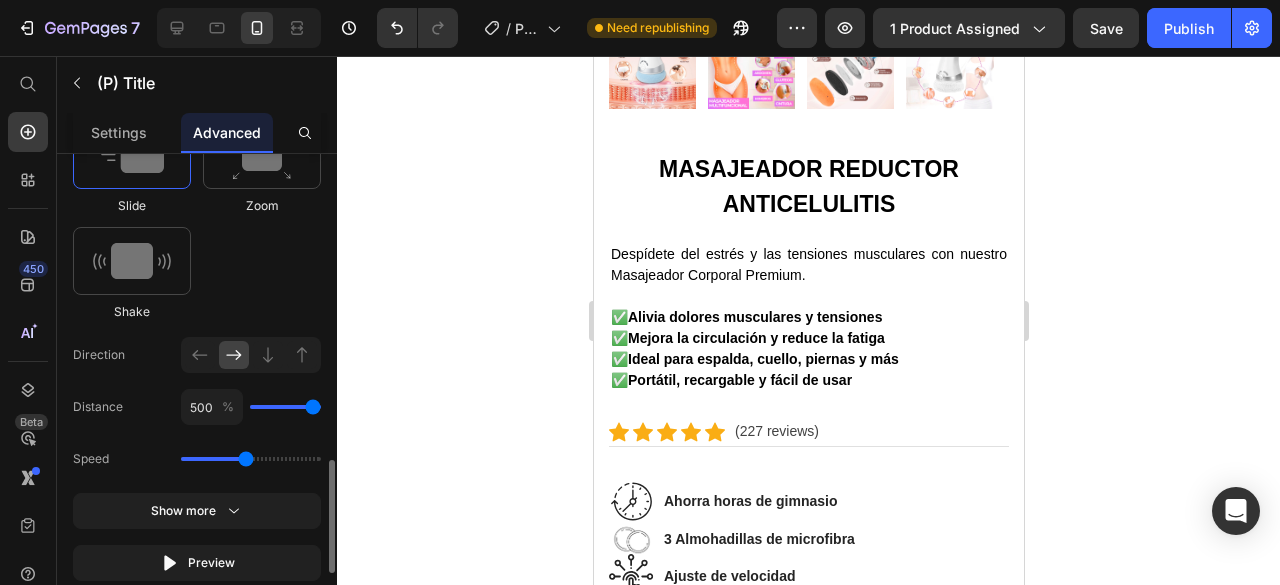 click on "Speed" 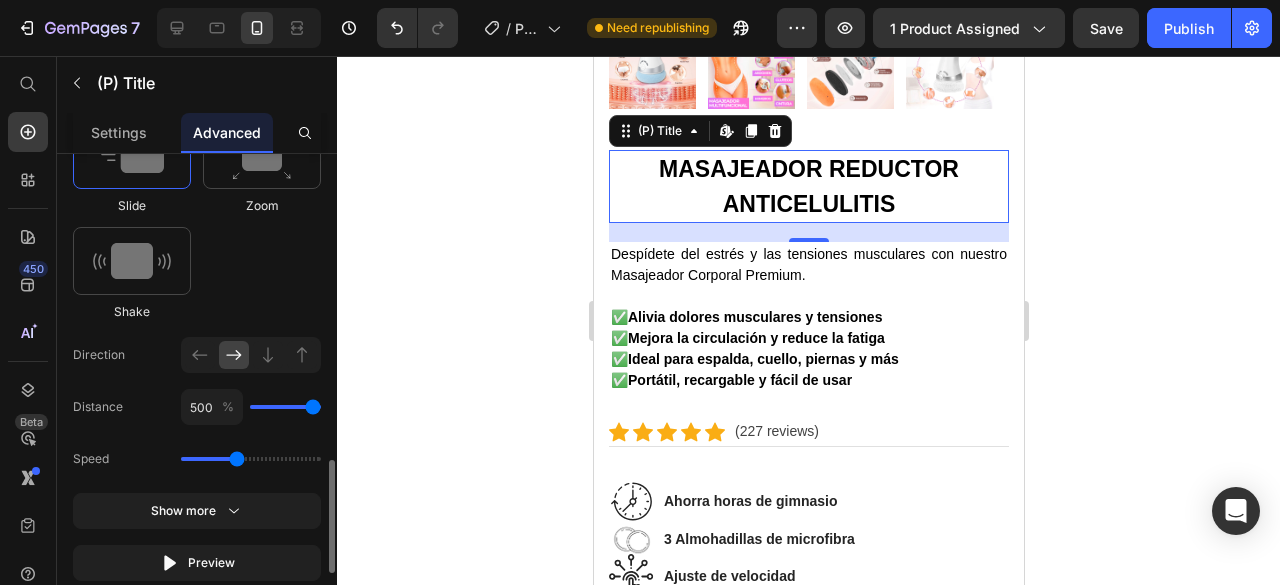 type on "1.5" 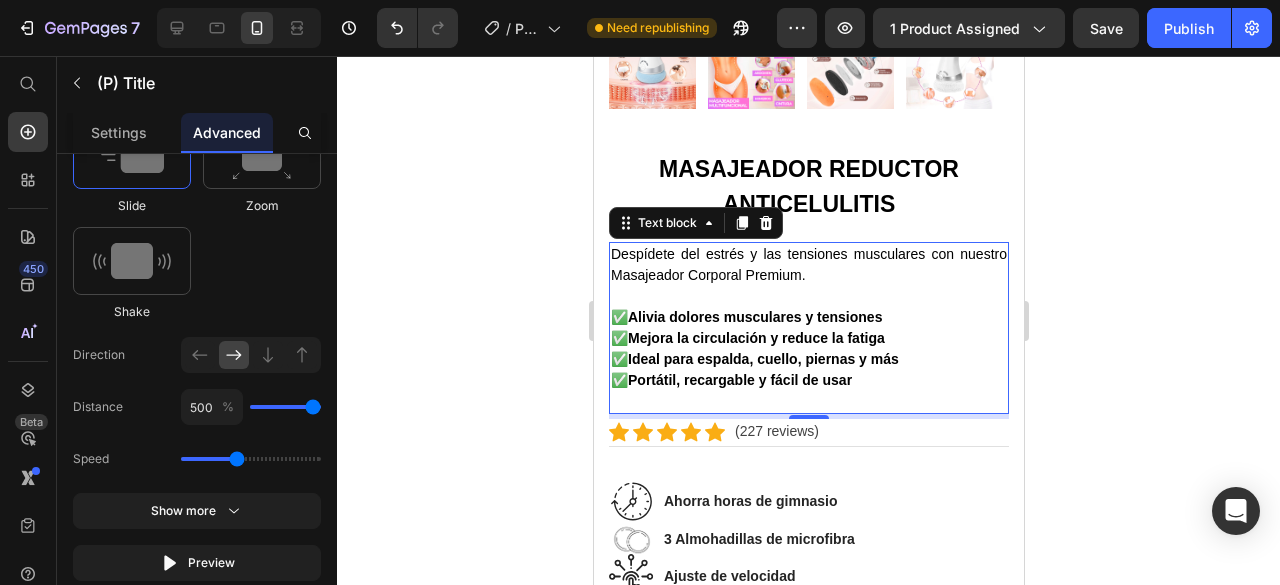 scroll, scrollTop: 0, scrollLeft: 0, axis: both 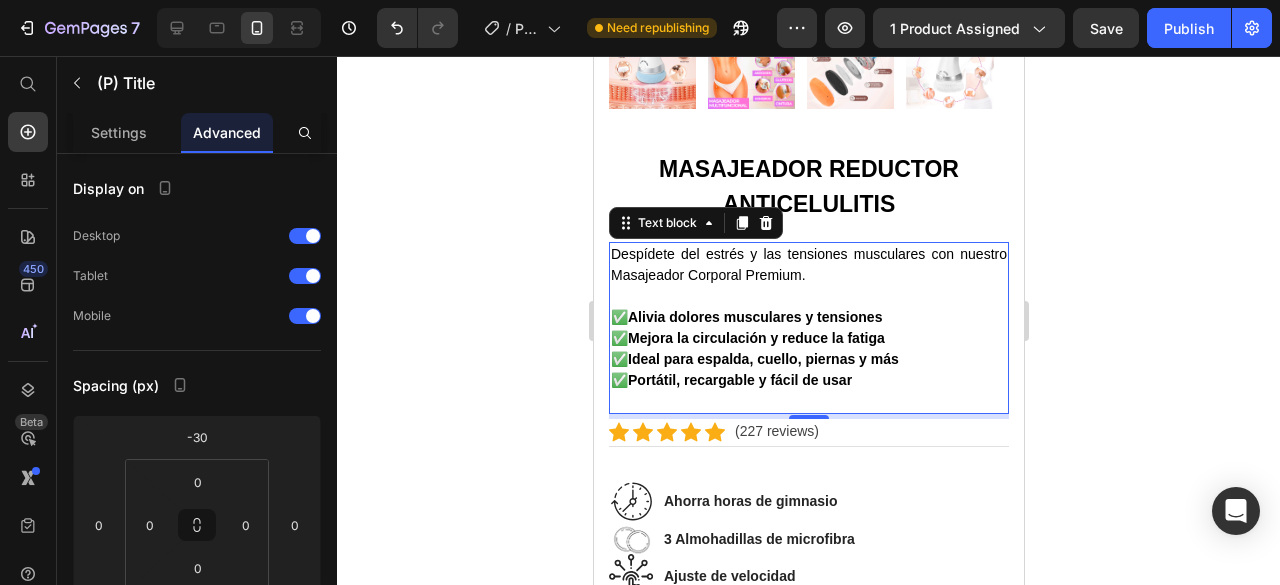 click at bounding box center (808, 296) 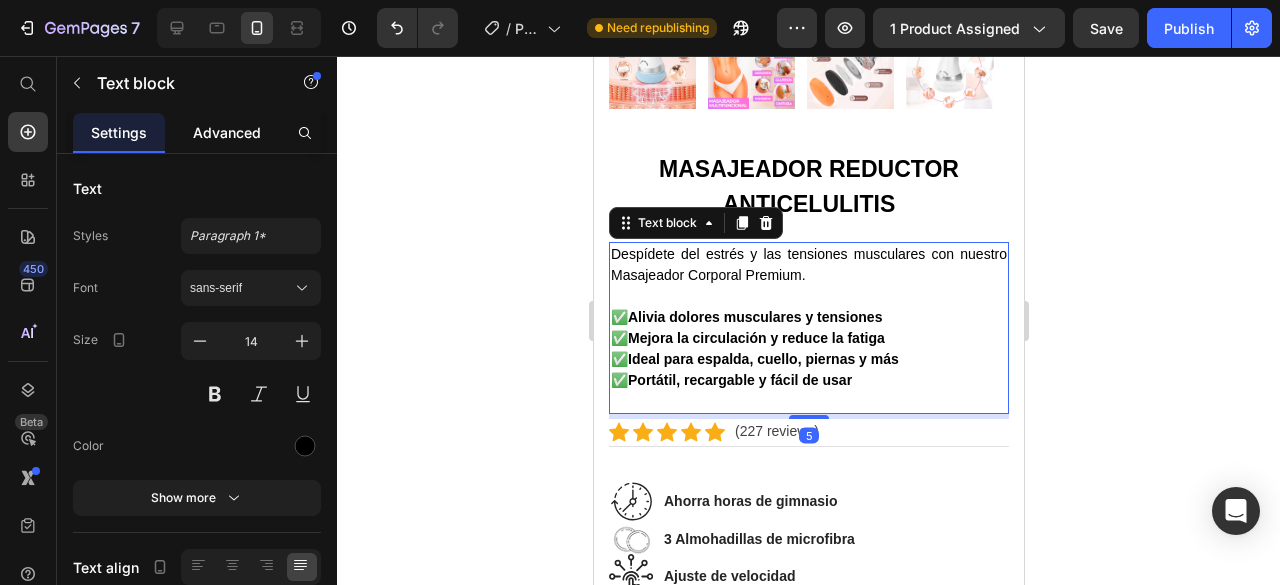 click on "Advanced" at bounding box center (227, 132) 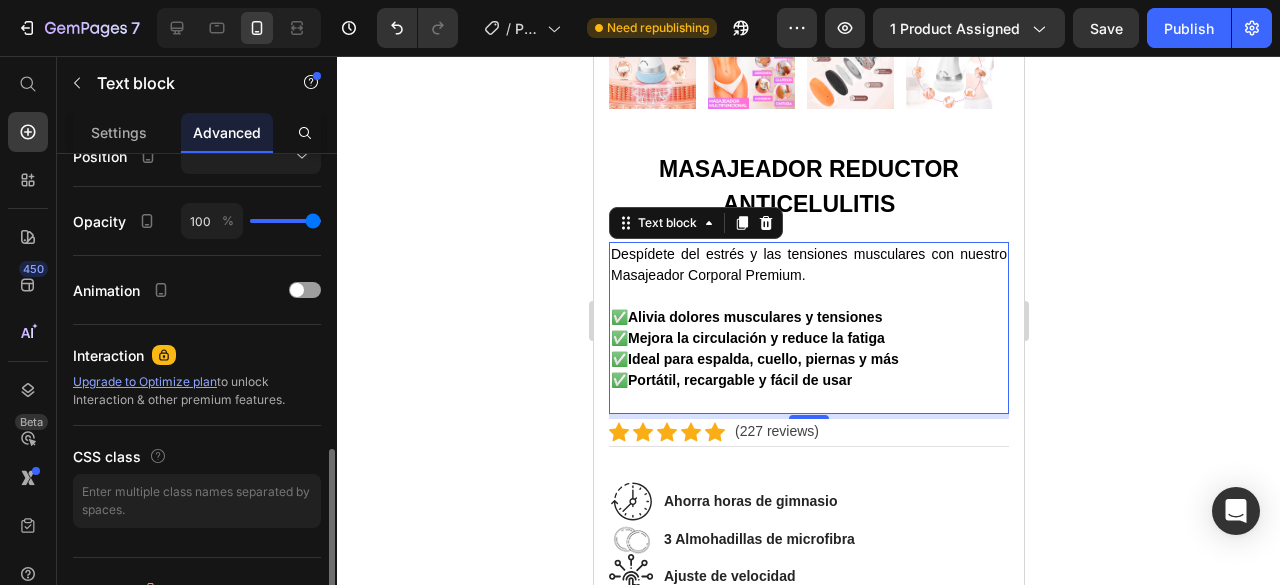 scroll, scrollTop: 754, scrollLeft: 0, axis: vertical 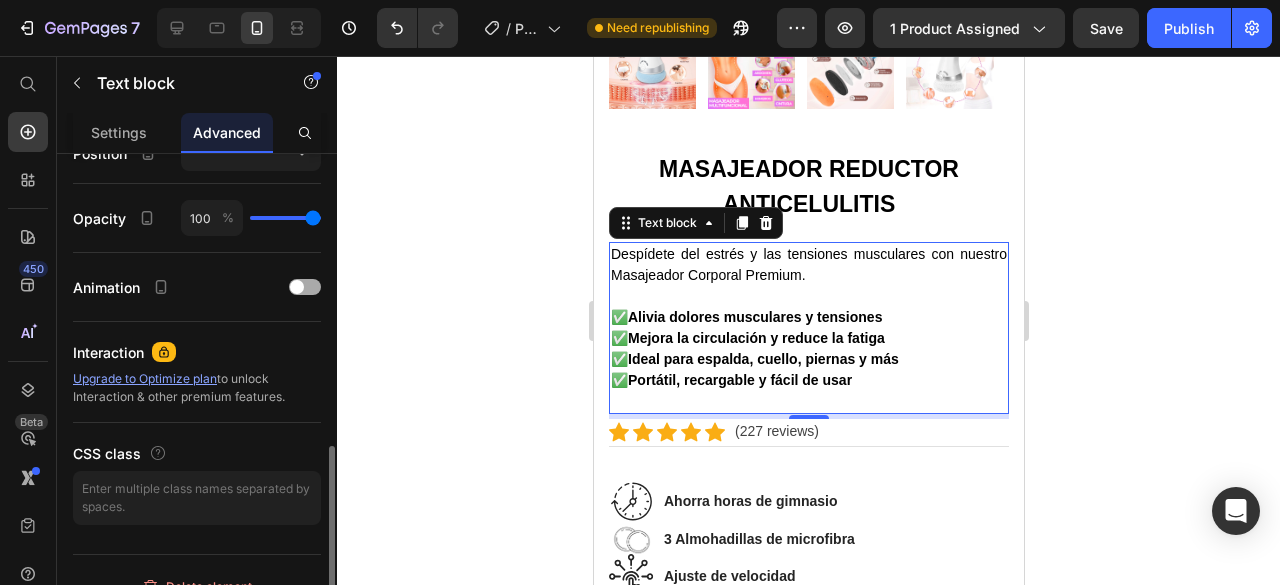 click at bounding box center [305, 287] 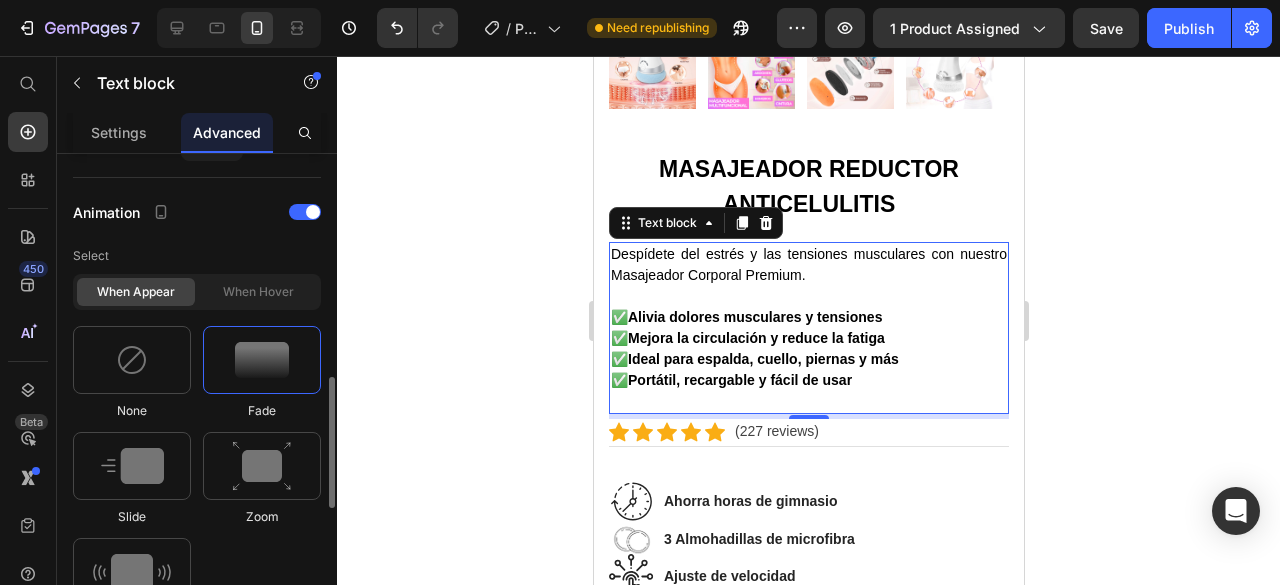 scroll, scrollTop: 830, scrollLeft: 0, axis: vertical 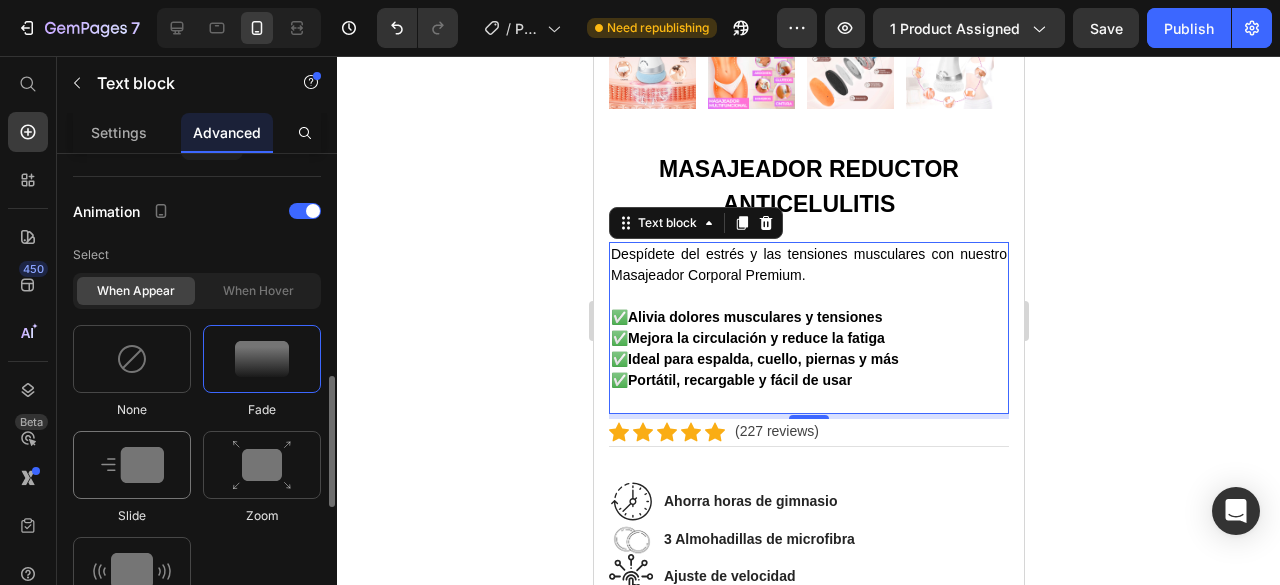 click at bounding box center (132, 465) 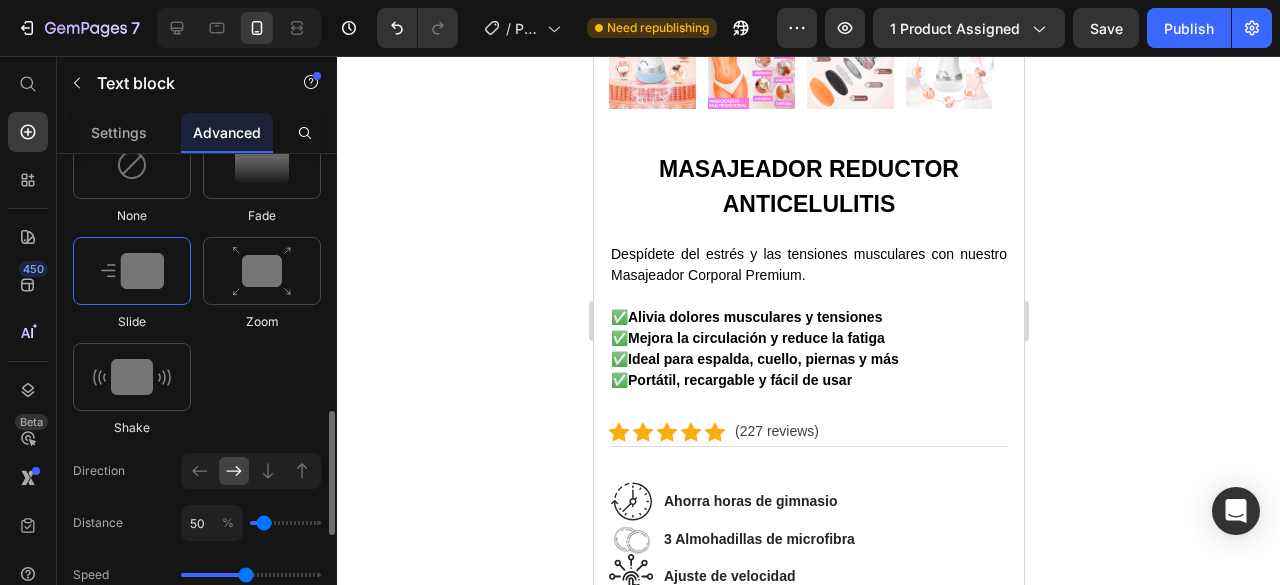 scroll, scrollTop: 1025, scrollLeft: 0, axis: vertical 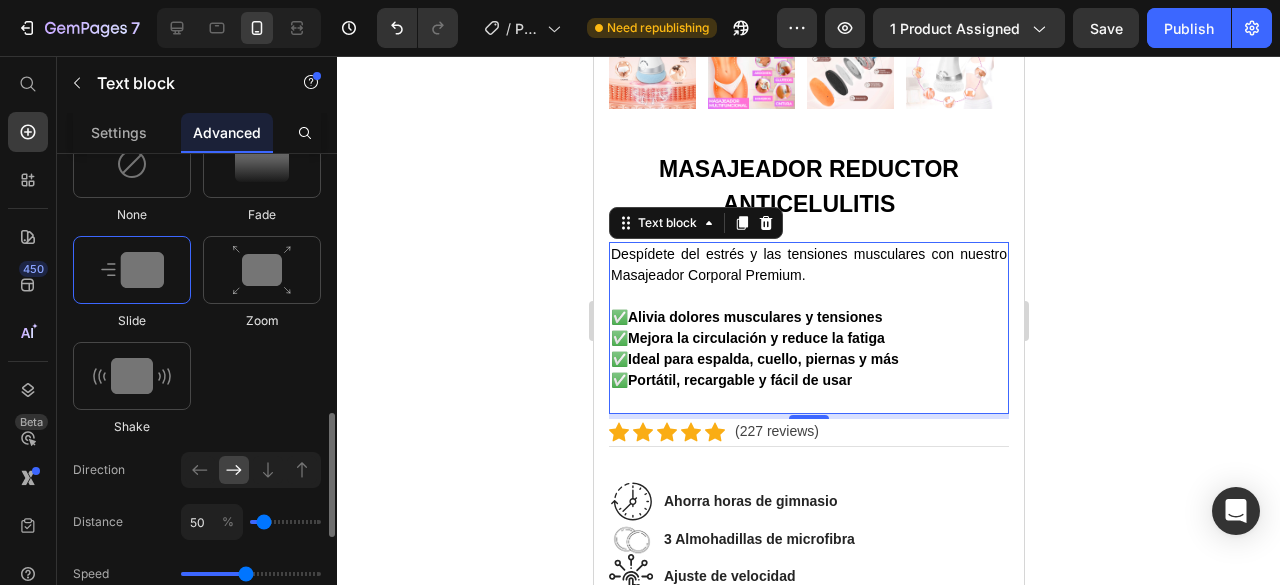 type on "500" 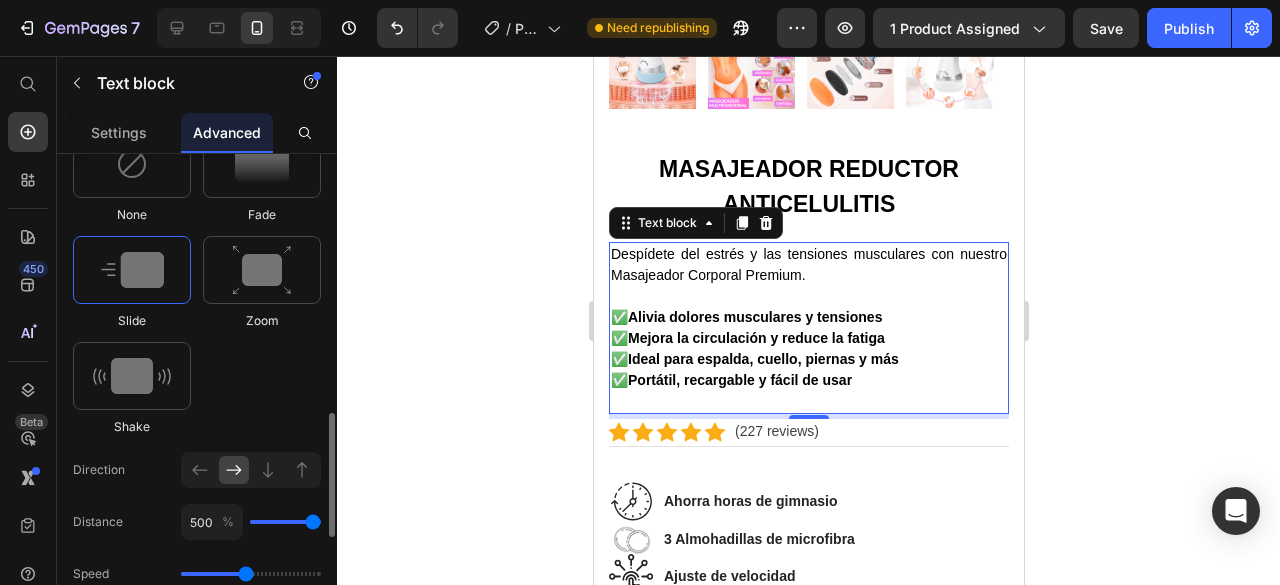 type on "500" 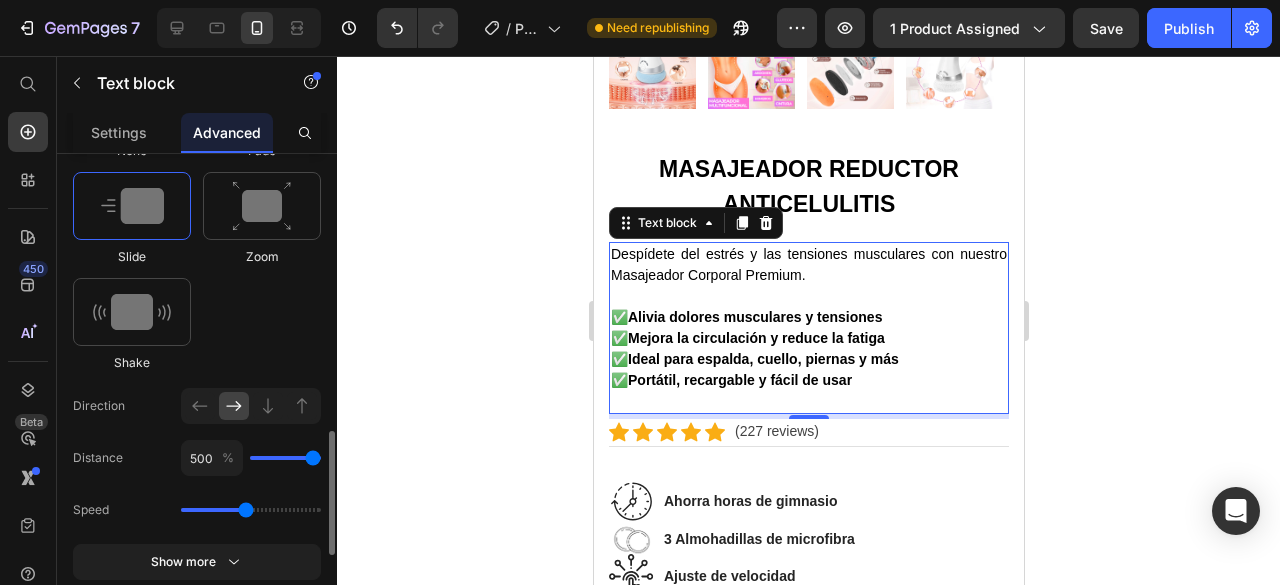 scroll, scrollTop: 1092, scrollLeft: 0, axis: vertical 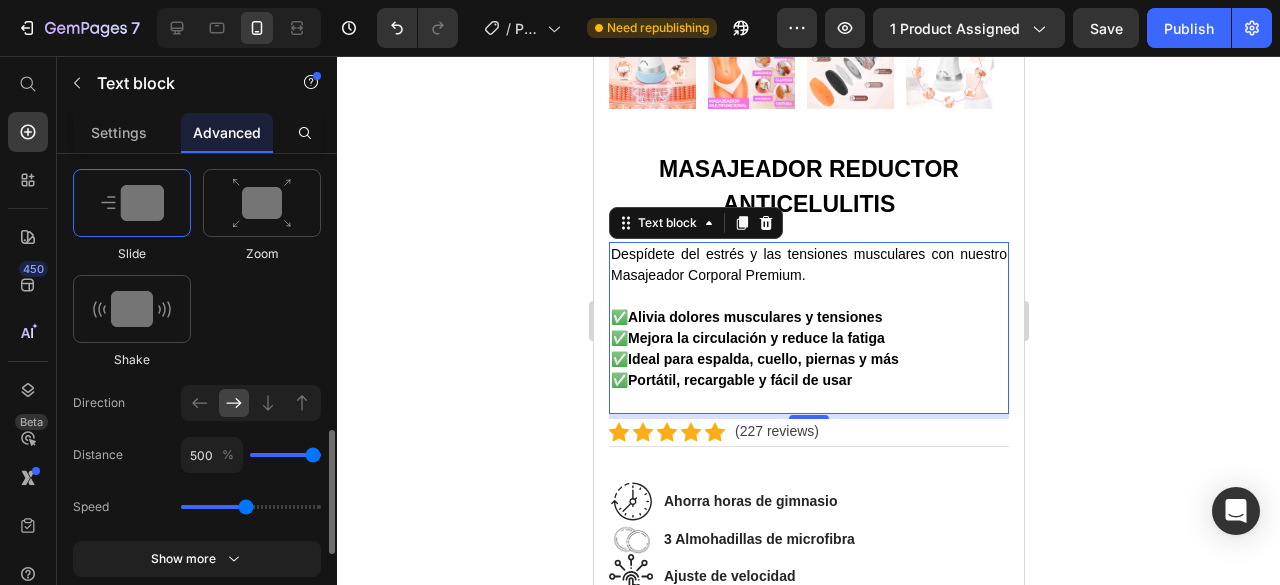click on "Speed" 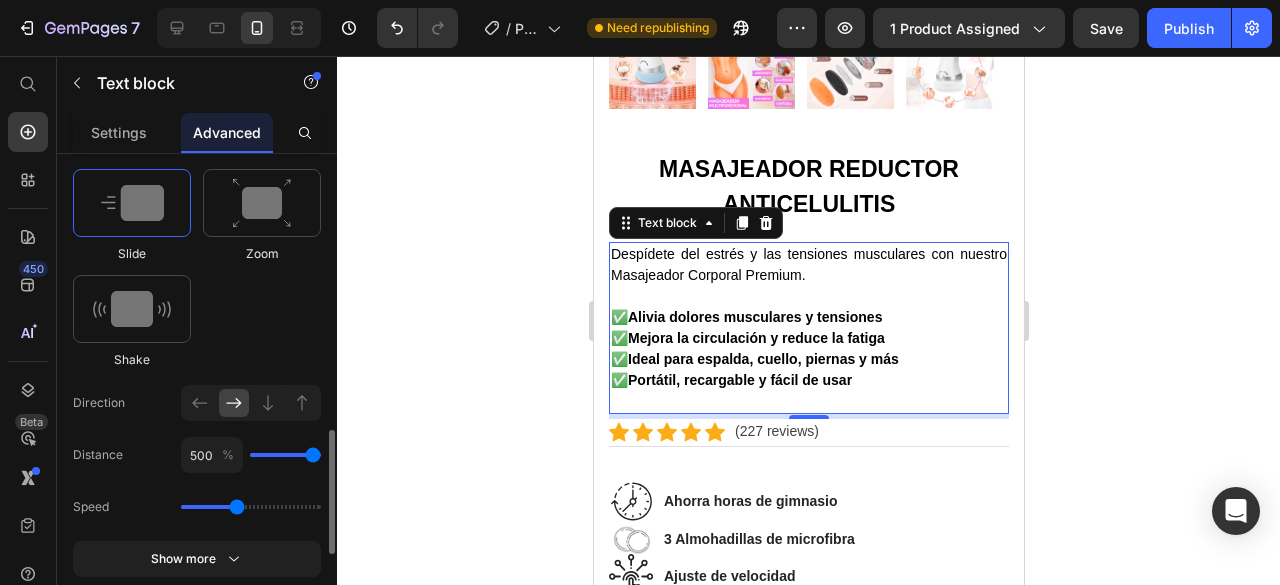 type on "1.5" 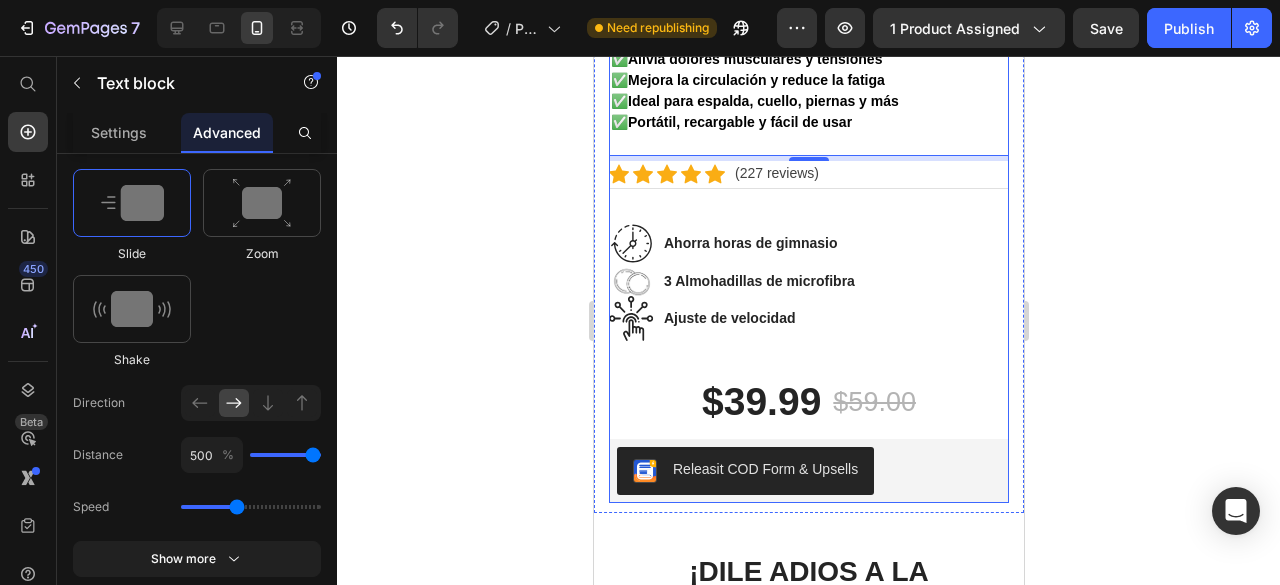 scroll, scrollTop: 1470, scrollLeft: 0, axis: vertical 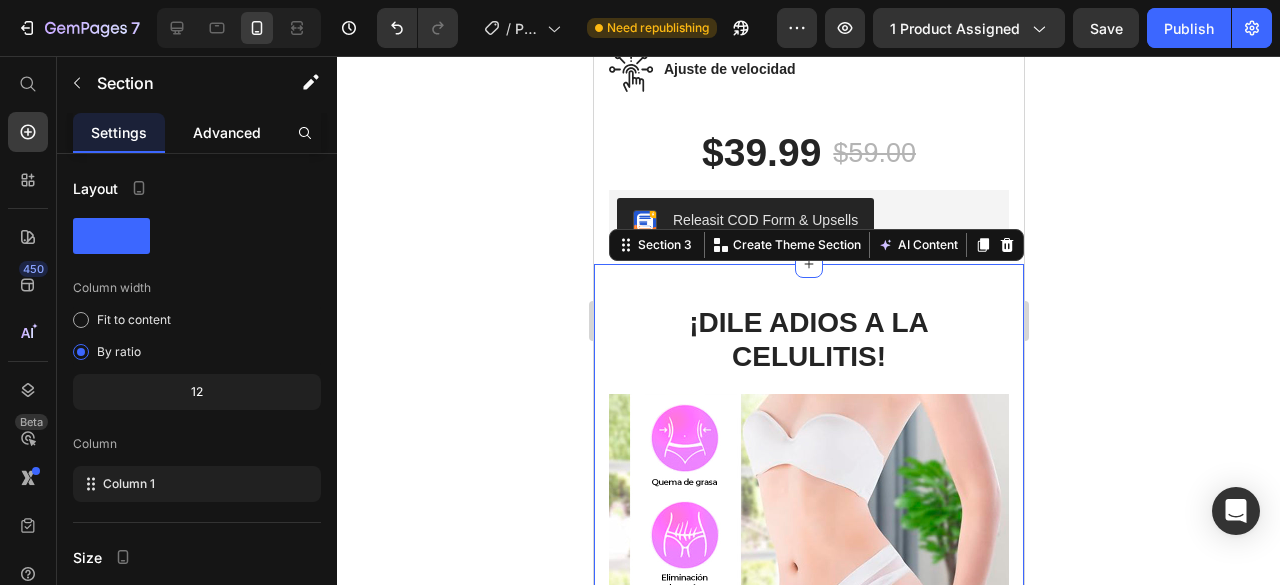 click on "Advanced" 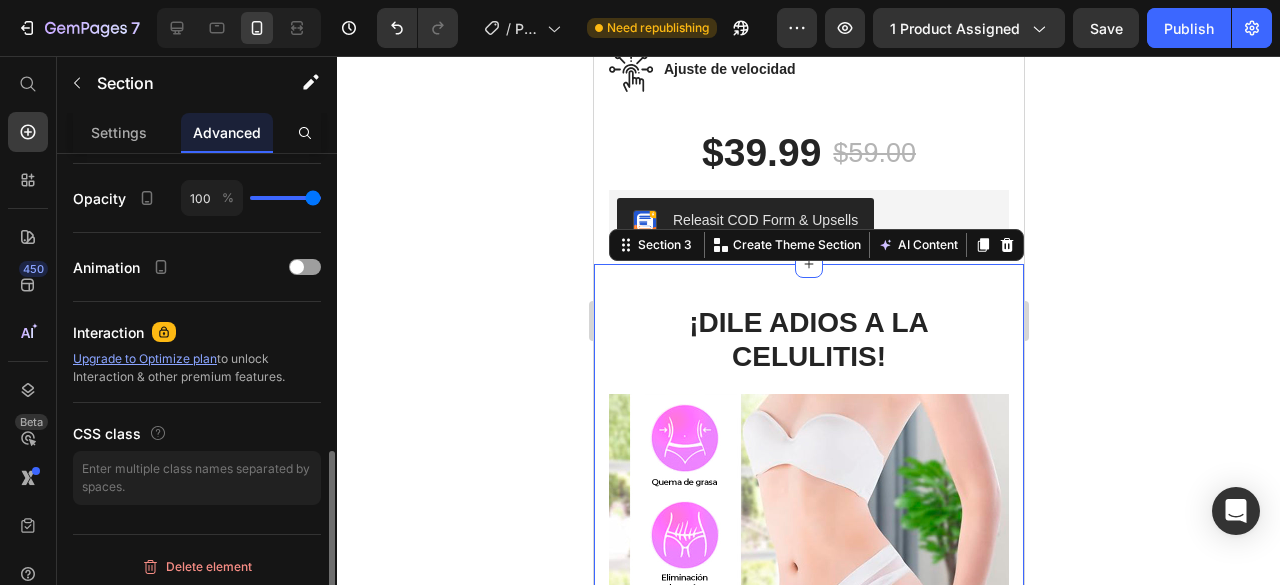 scroll, scrollTop: 775, scrollLeft: 0, axis: vertical 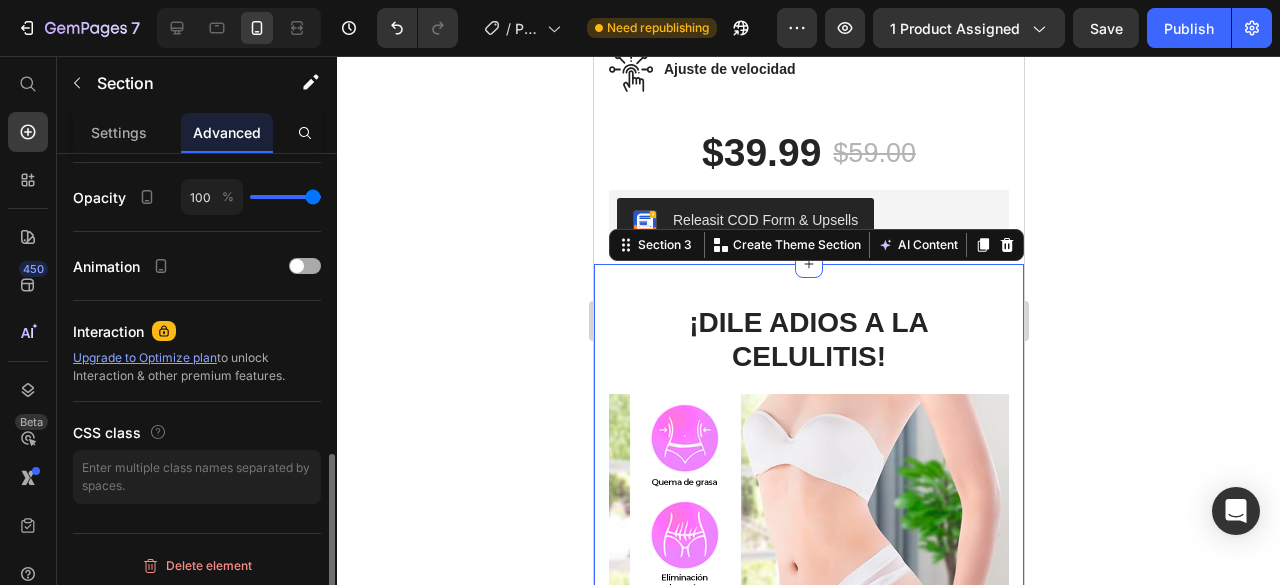 click at bounding box center [297, 266] 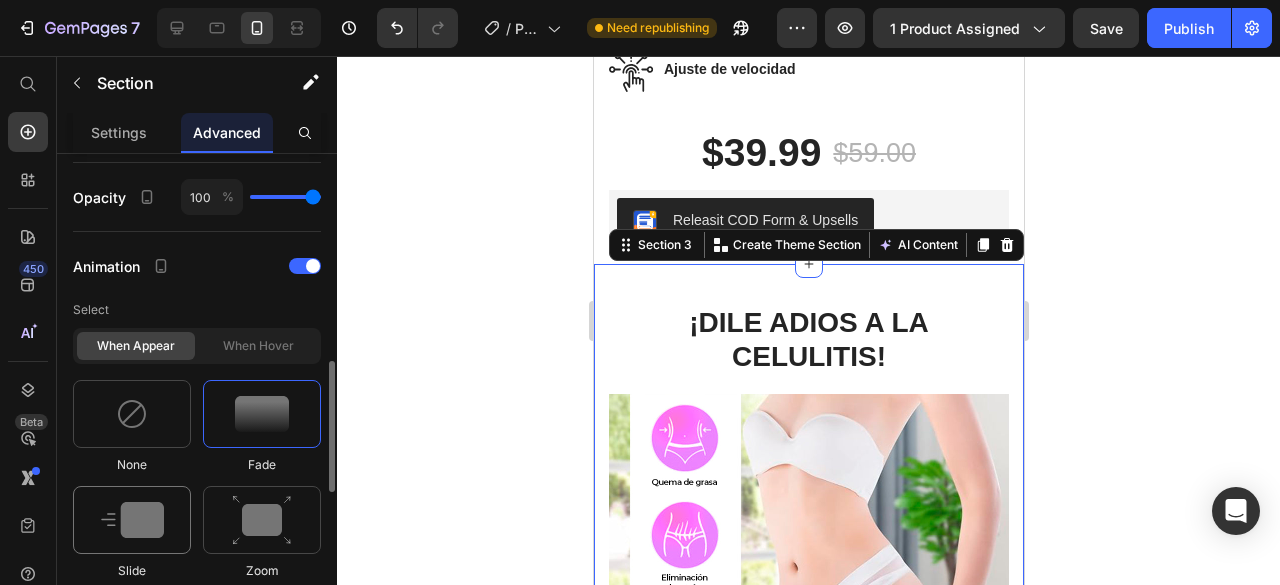click at bounding box center (132, 520) 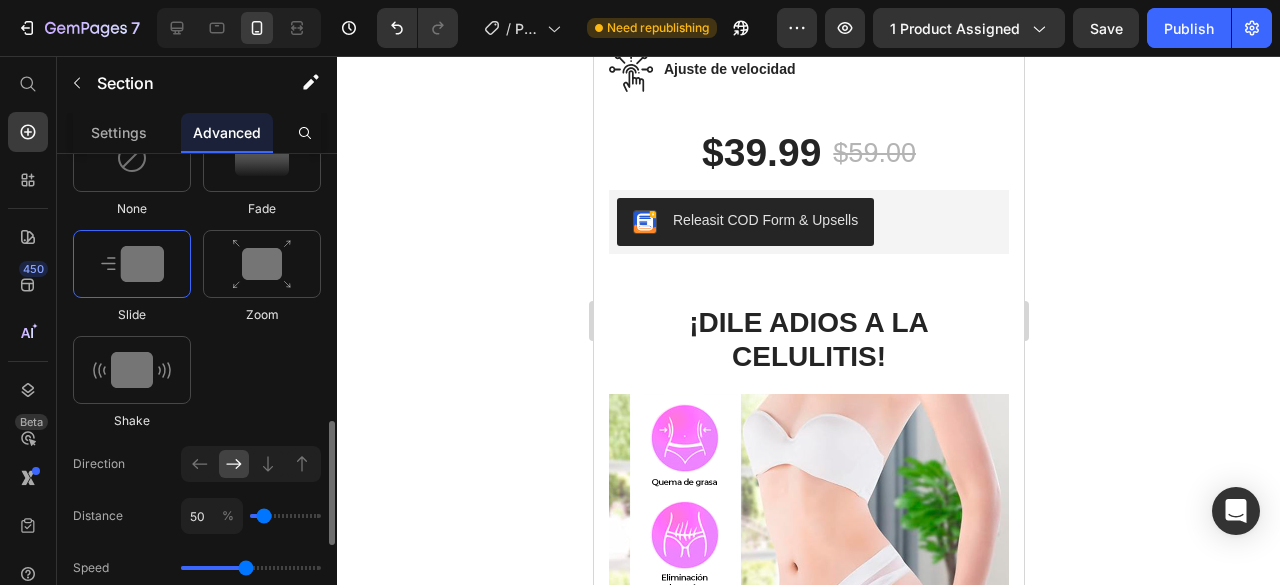 scroll, scrollTop: 1036, scrollLeft: 0, axis: vertical 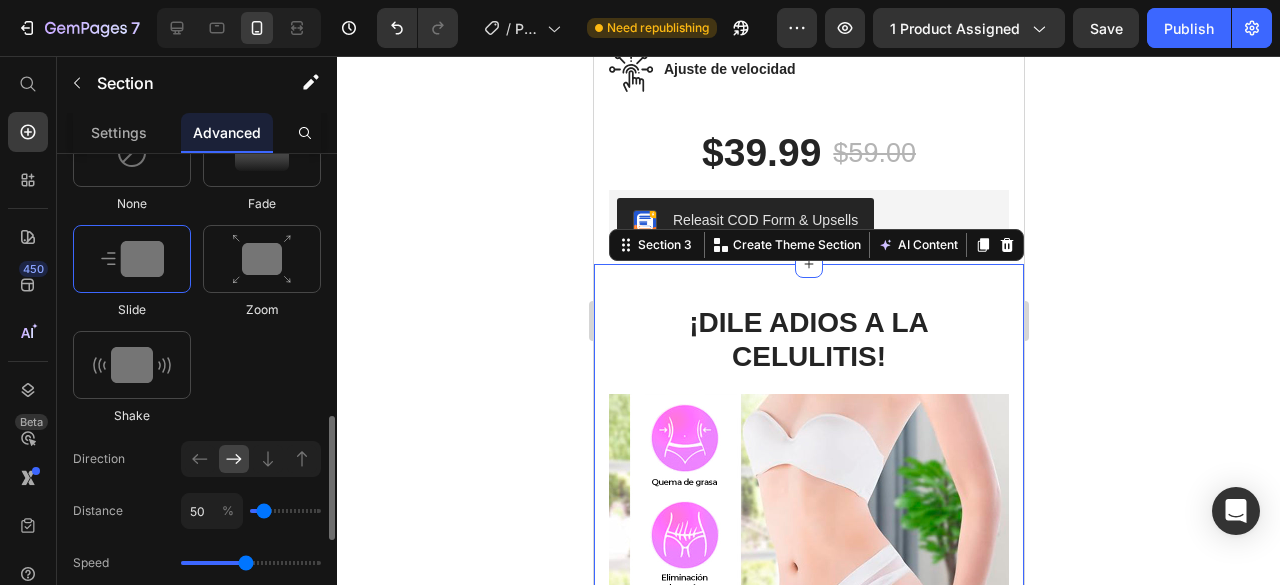 click on "50 %" 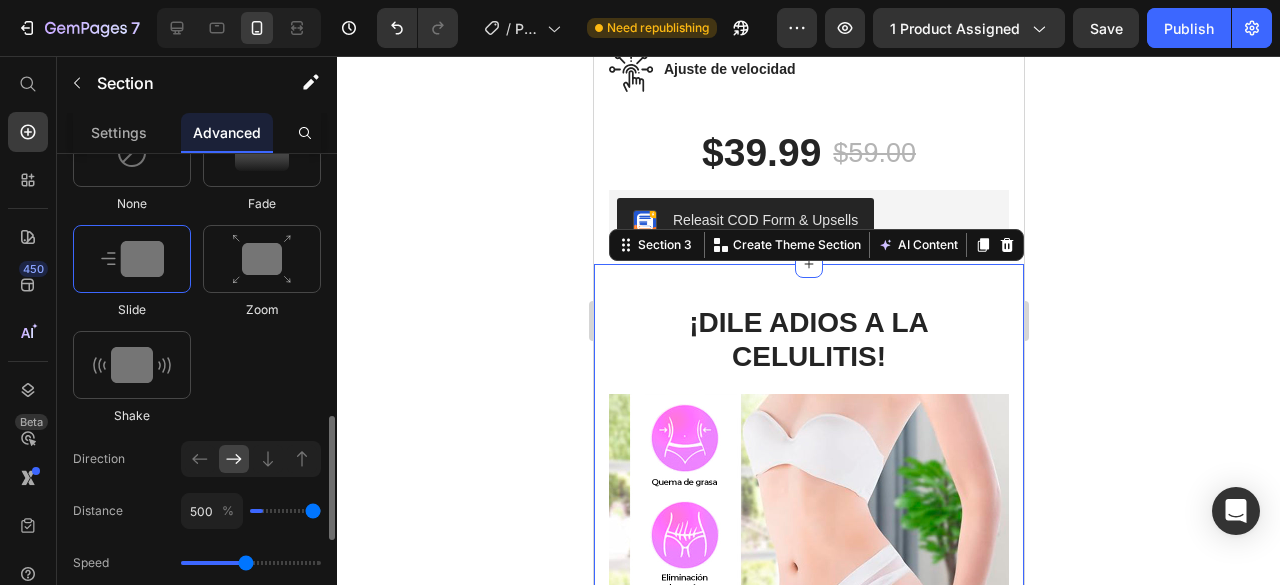 type on "500" 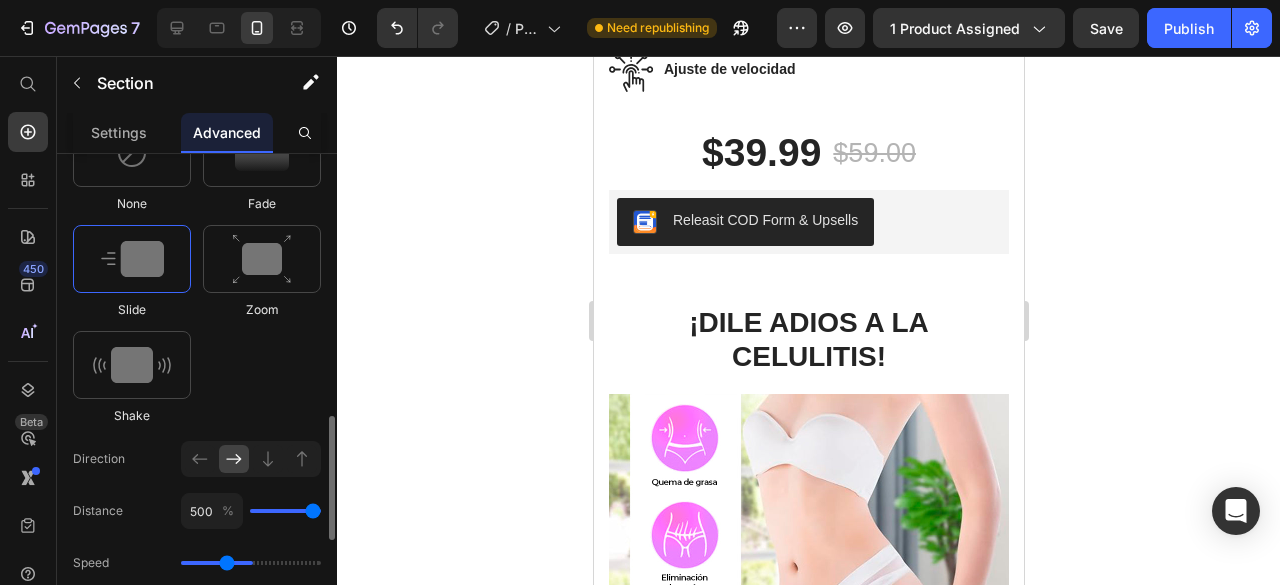 type on "1.3" 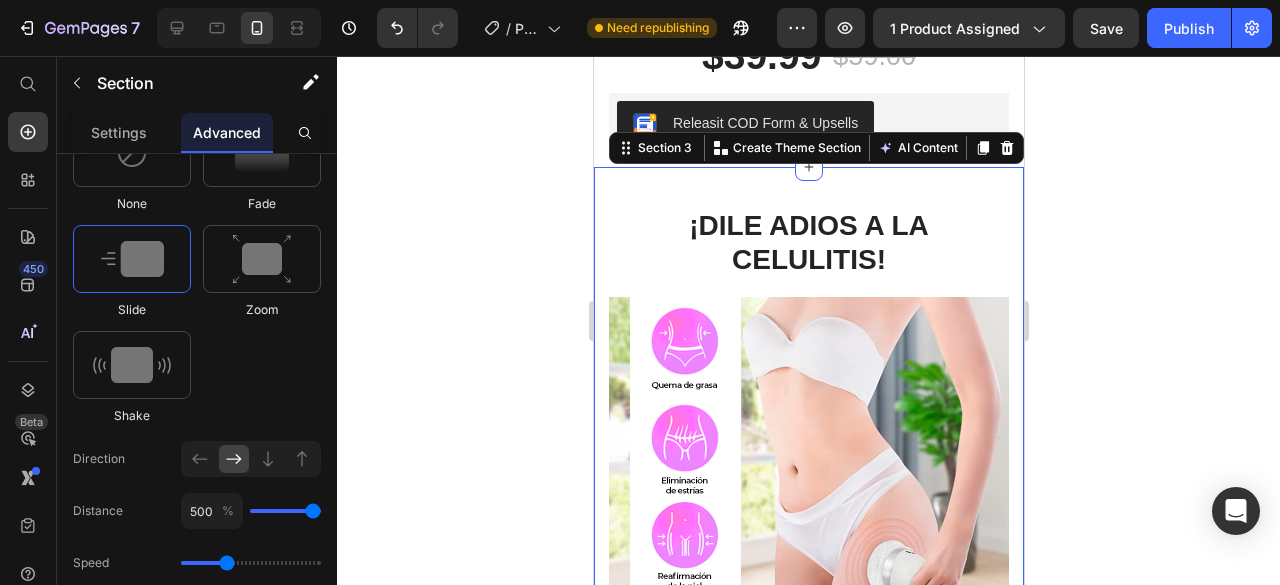 scroll, scrollTop: 1812, scrollLeft: 0, axis: vertical 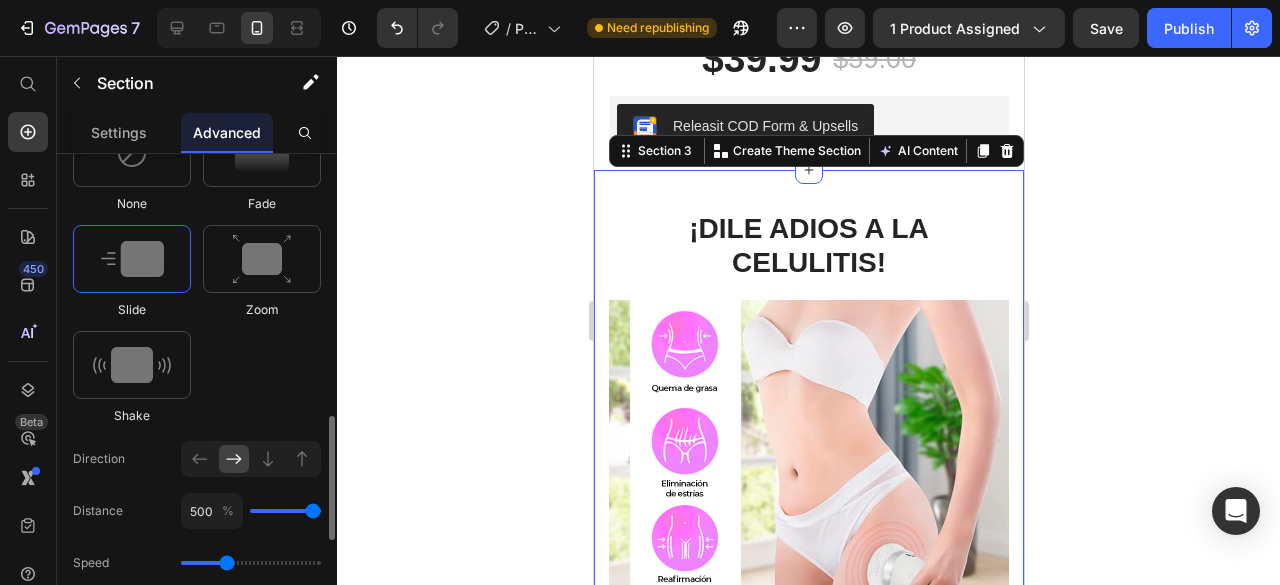 click at bounding box center (132, 259) 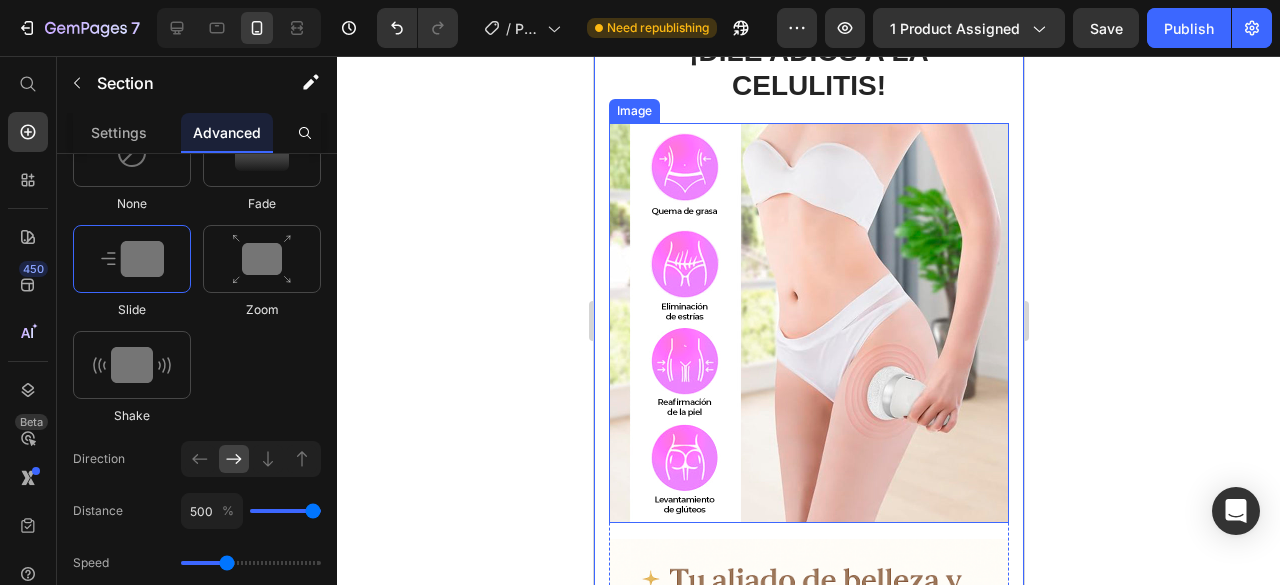 scroll, scrollTop: 1990, scrollLeft: 0, axis: vertical 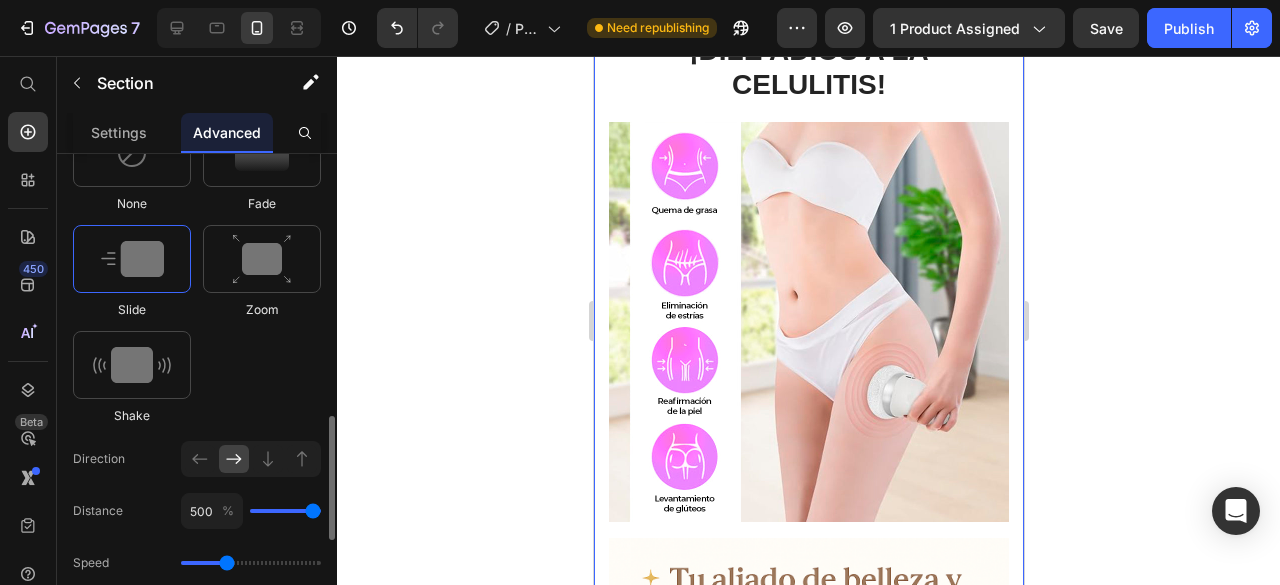 click at bounding box center (132, 259) 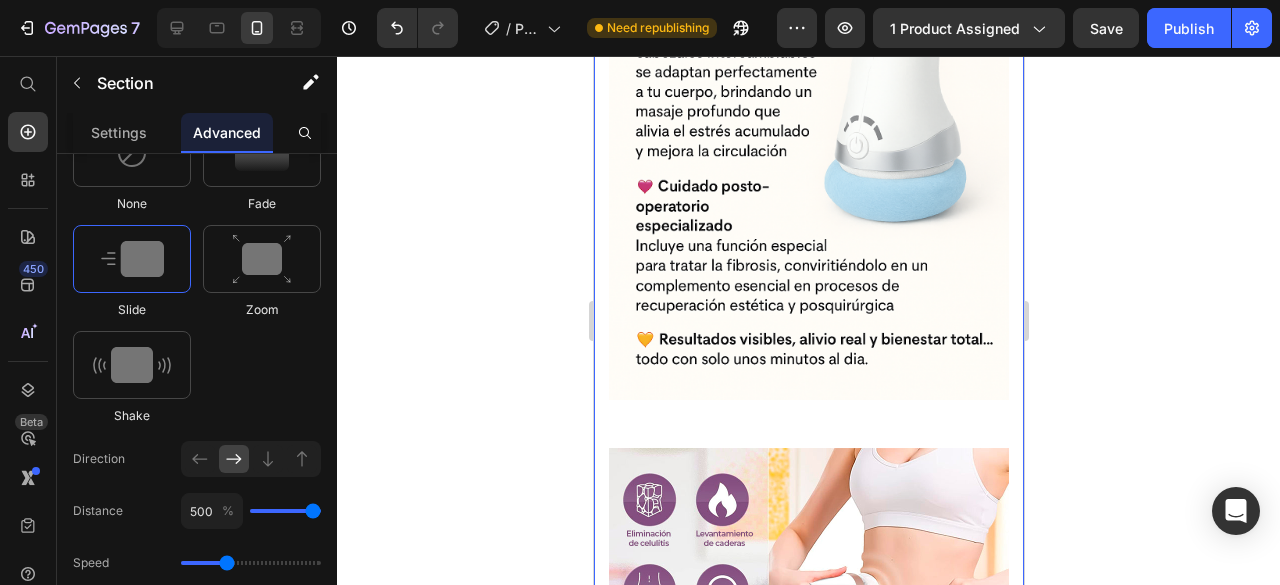 scroll, scrollTop: 2732, scrollLeft: 0, axis: vertical 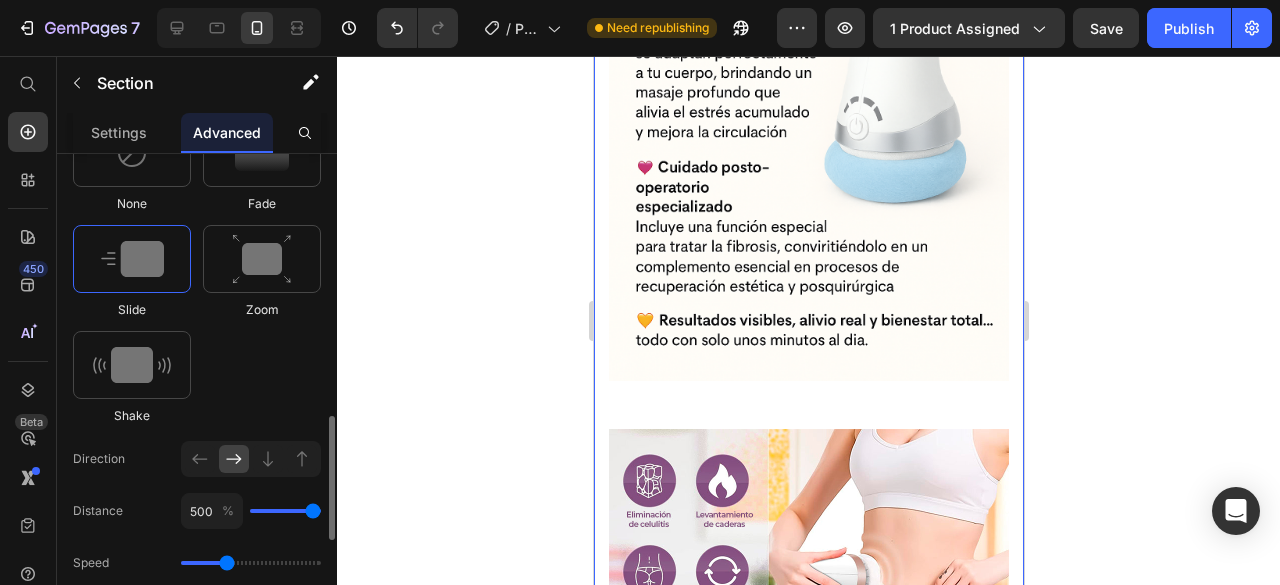 click at bounding box center [132, 259] 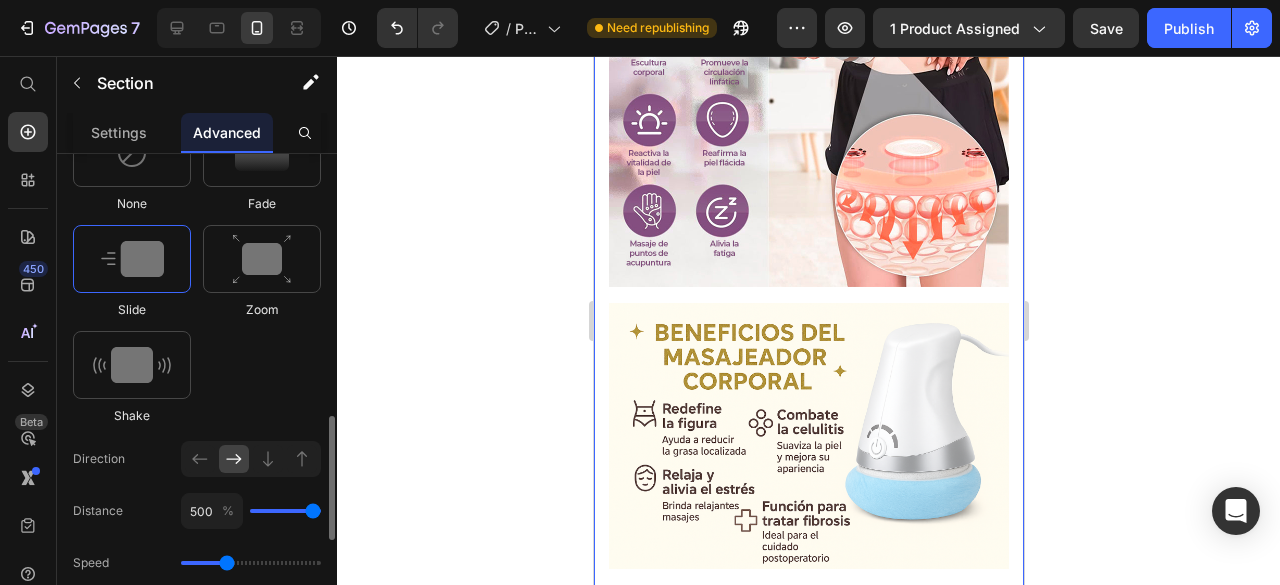 scroll, scrollTop: 3275, scrollLeft: 0, axis: vertical 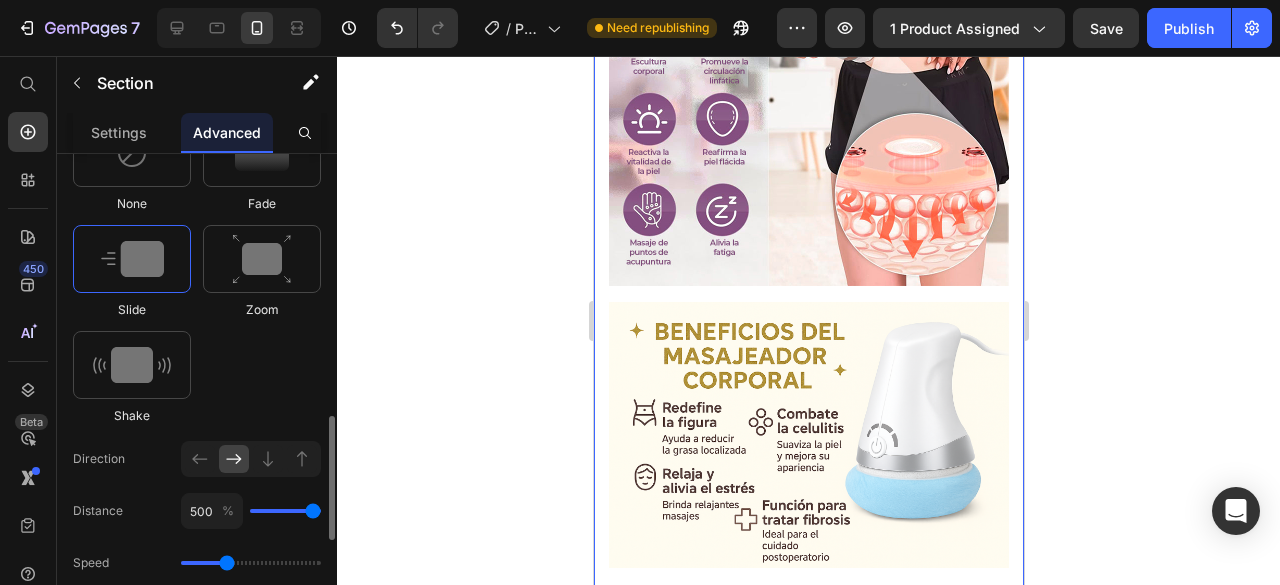 click at bounding box center [132, 259] 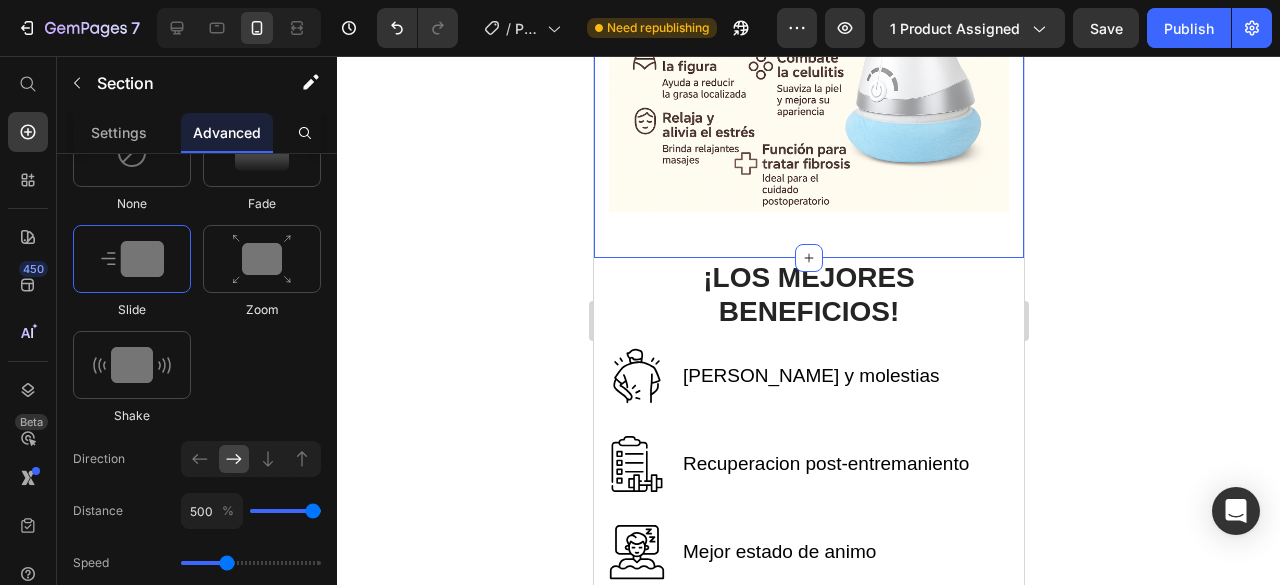 scroll, scrollTop: 3633, scrollLeft: 0, axis: vertical 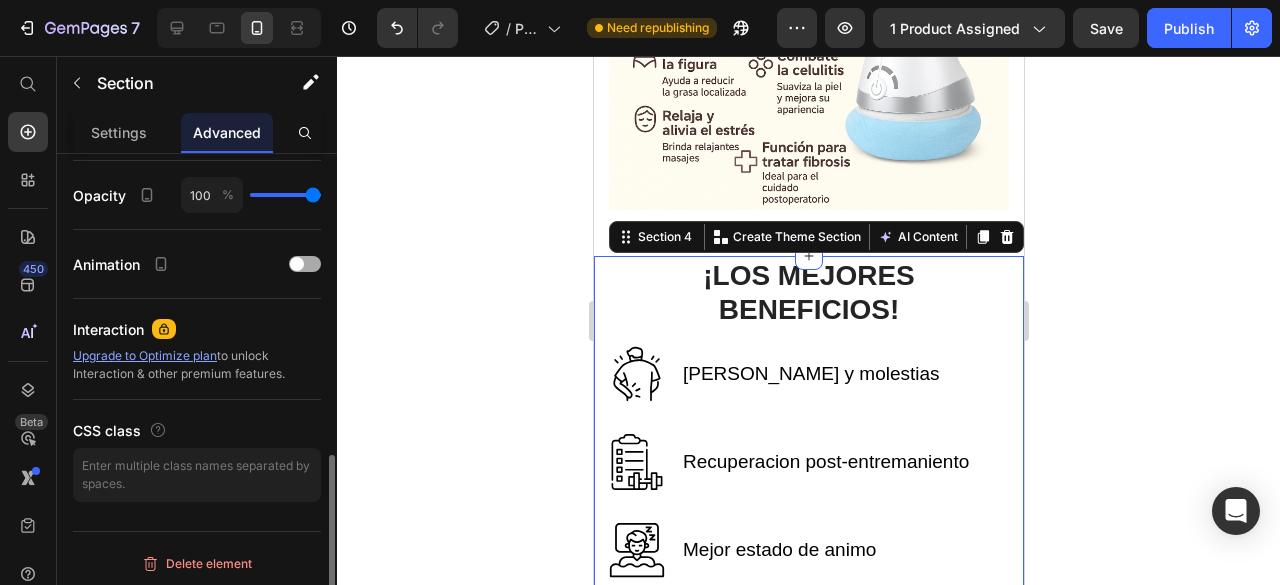 click at bounding box center (305, 264) 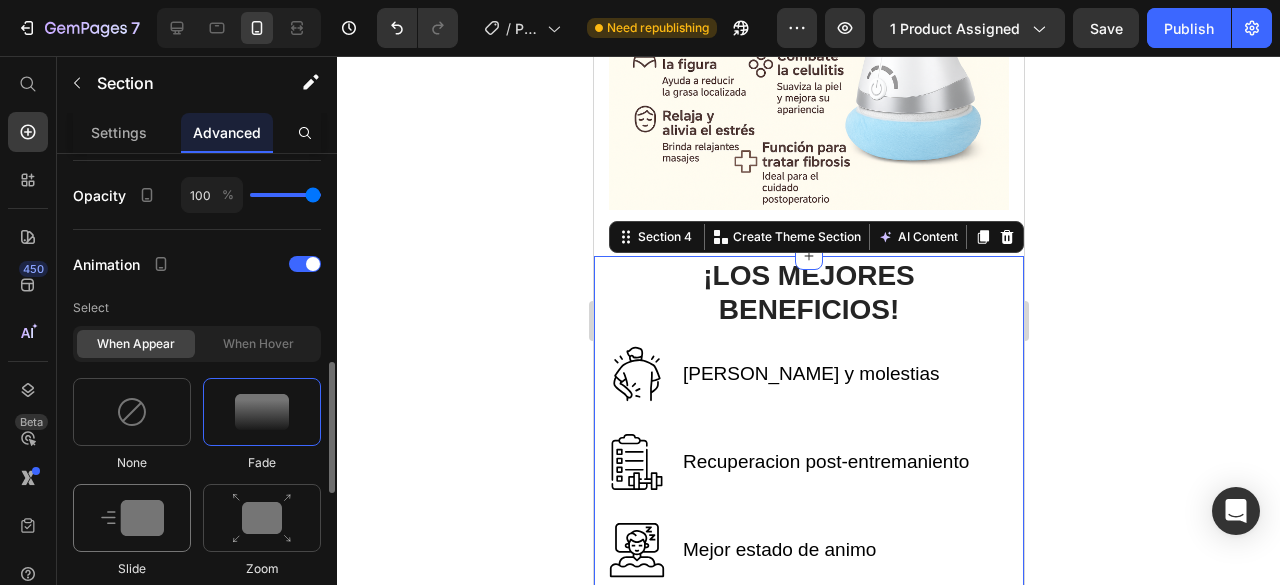 click at bounding box center [132, 518] 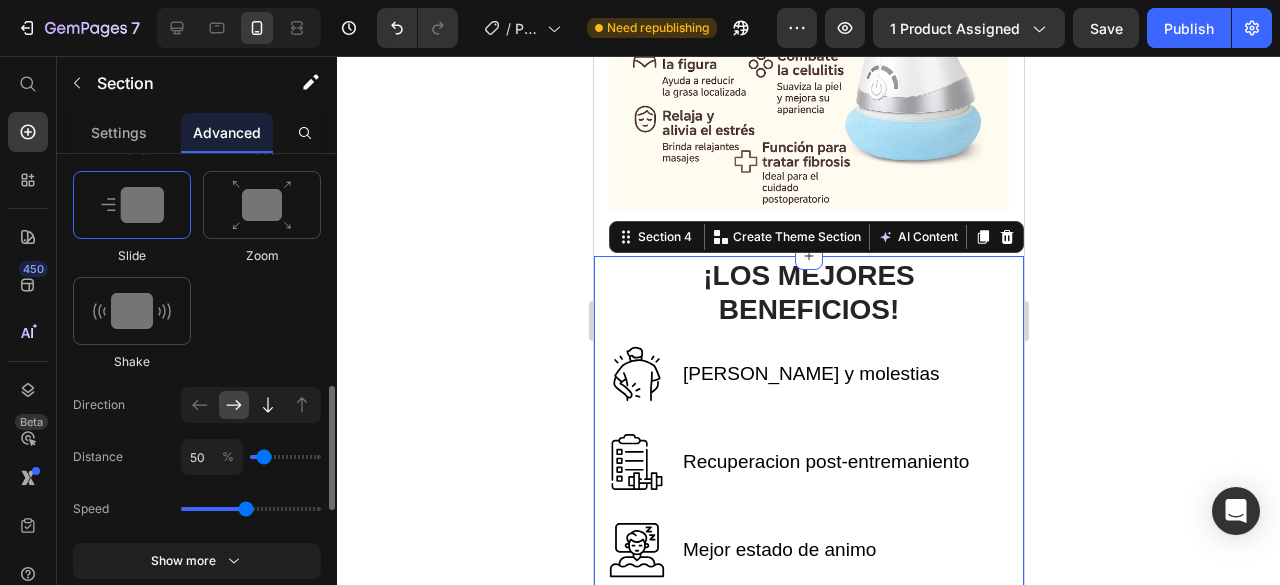 scroll, scrollTop: 1094, scrollLeft: 0, axis: vertical 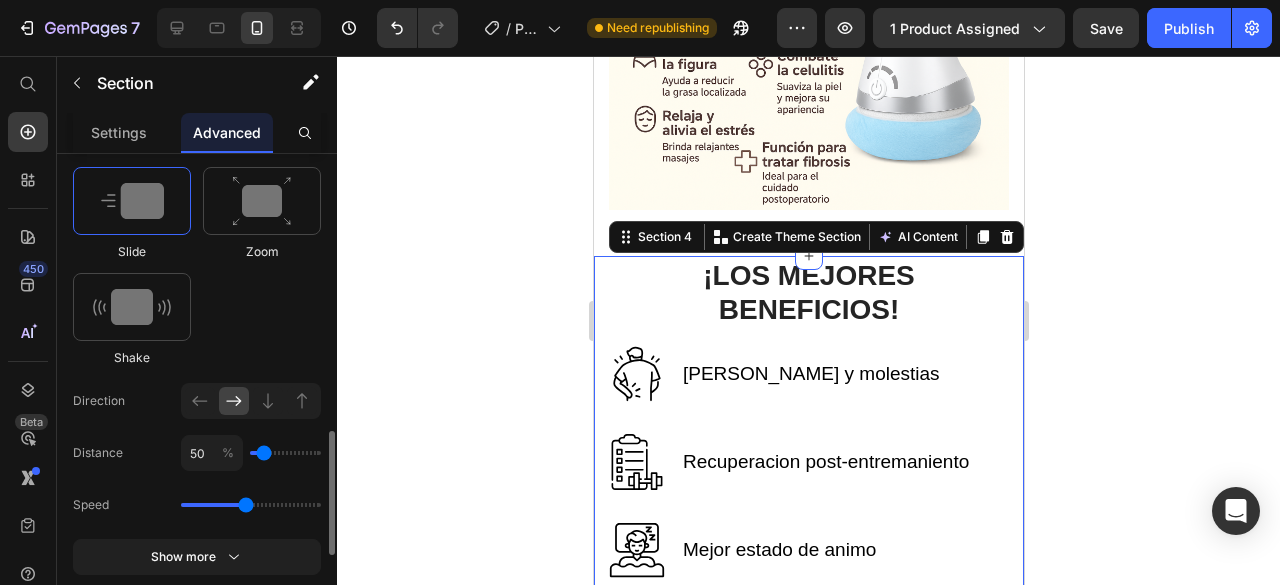 click on "50 %" 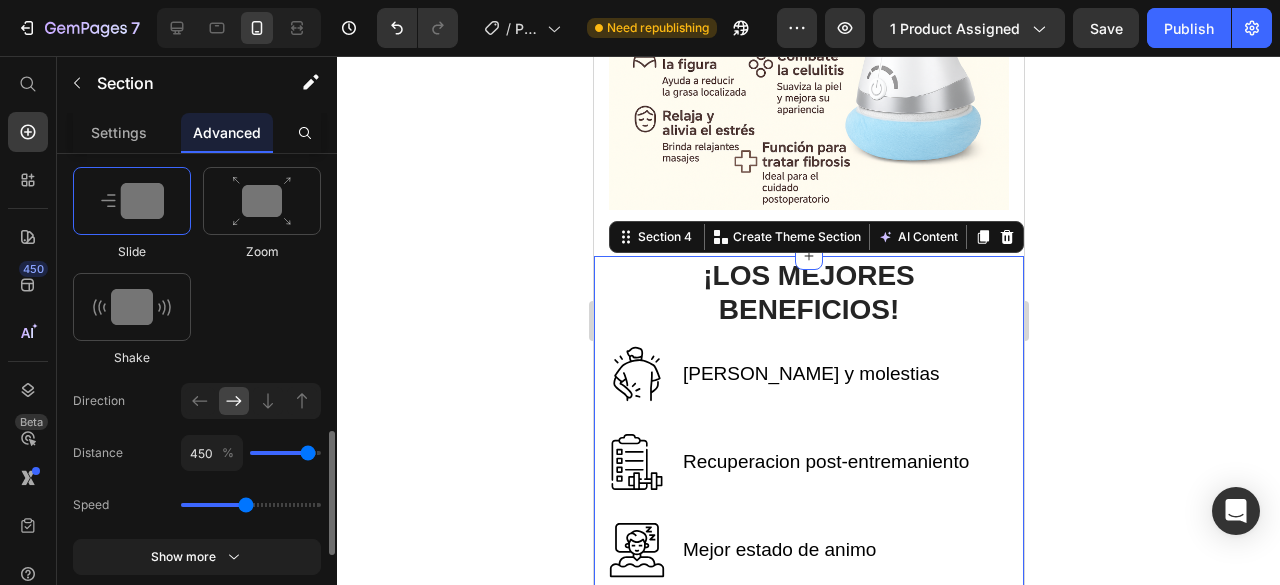 type on "450" 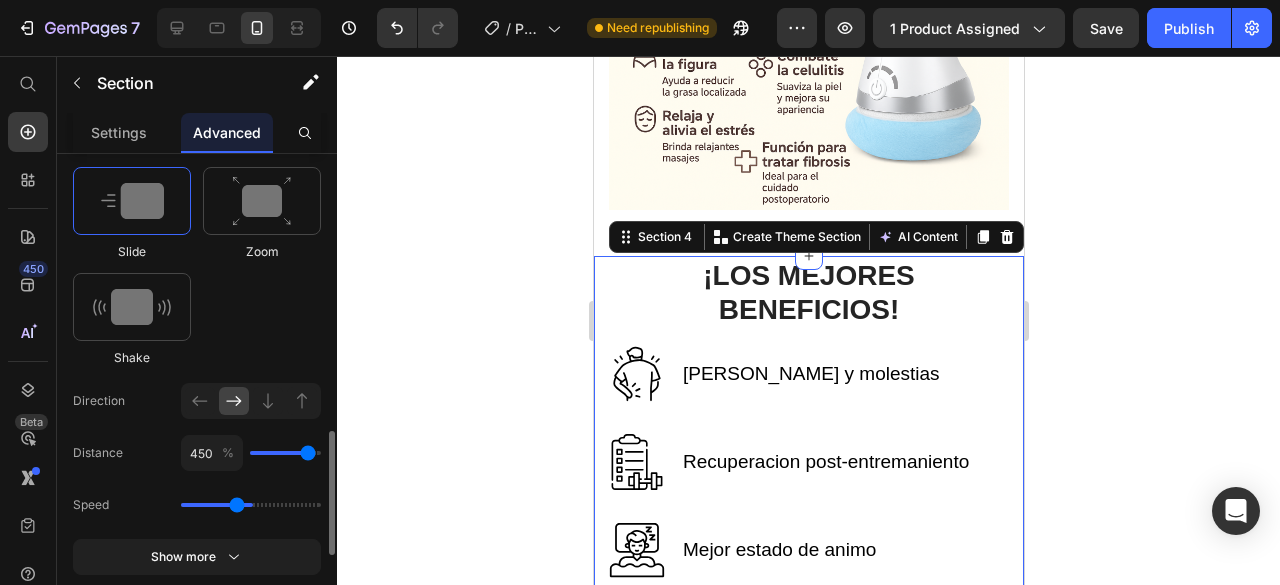 type on "1.5" 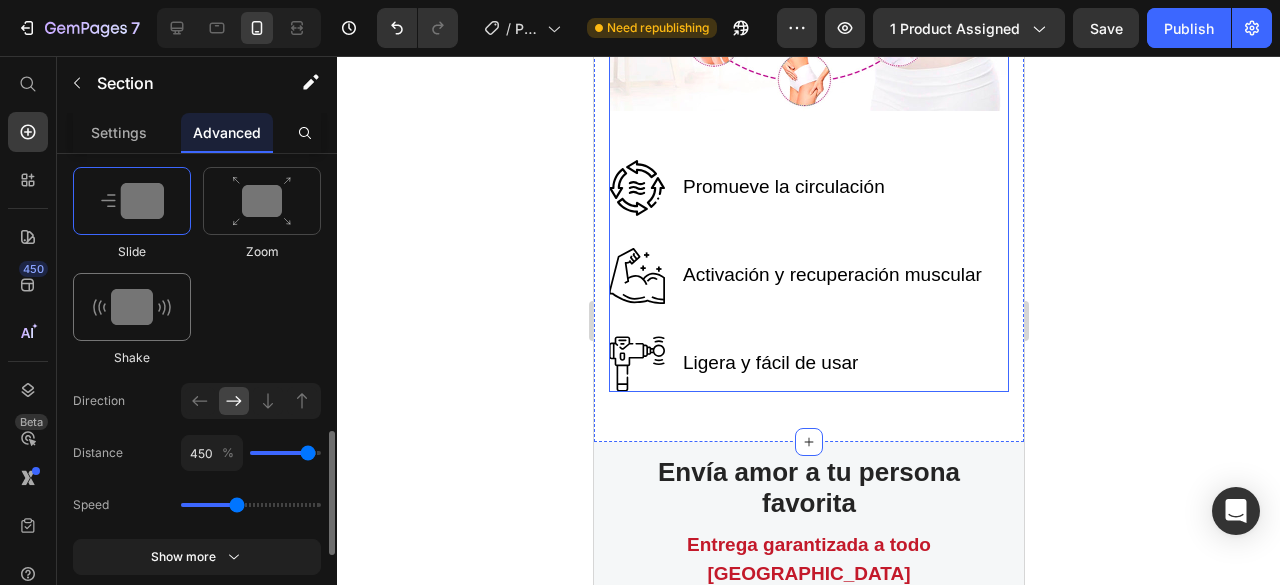 scroll, scrollTop: 4487, scrollLeft: 0, axis: vertical 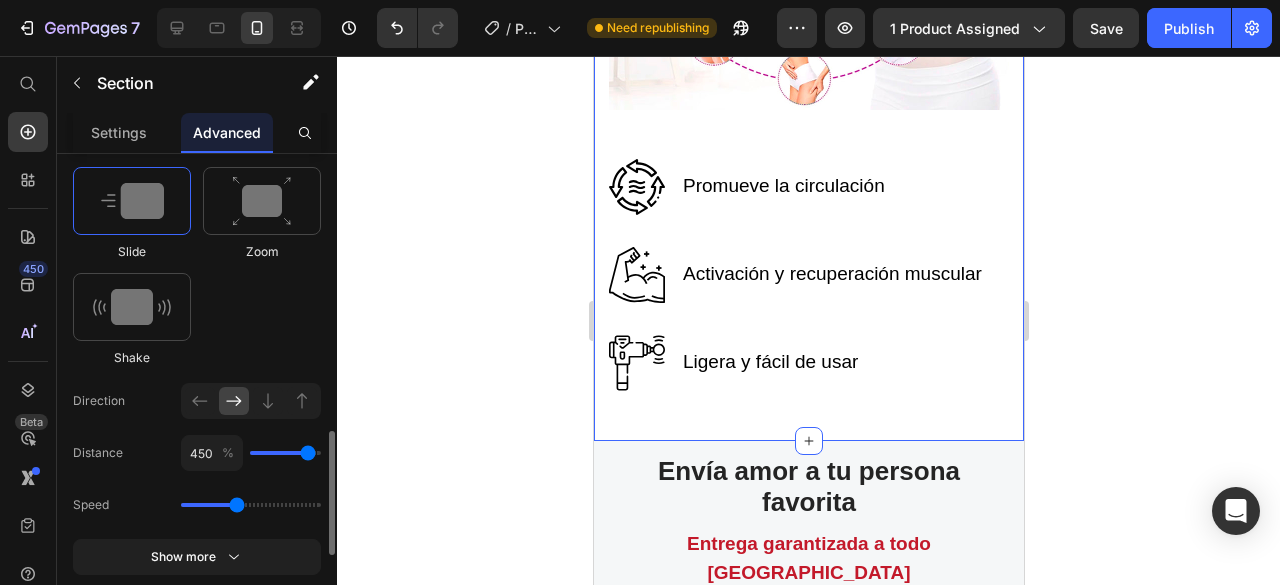 click at bounding box center (132, 201) 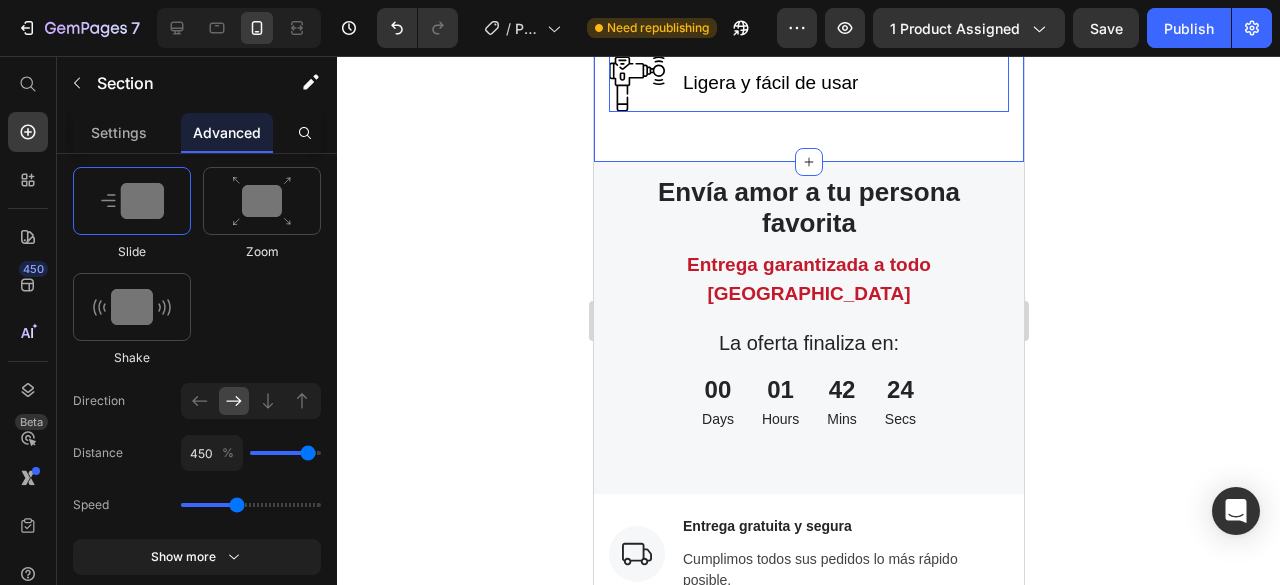 scroll, scrollTop: 4767, scrollLeft: 0, axis: vertical 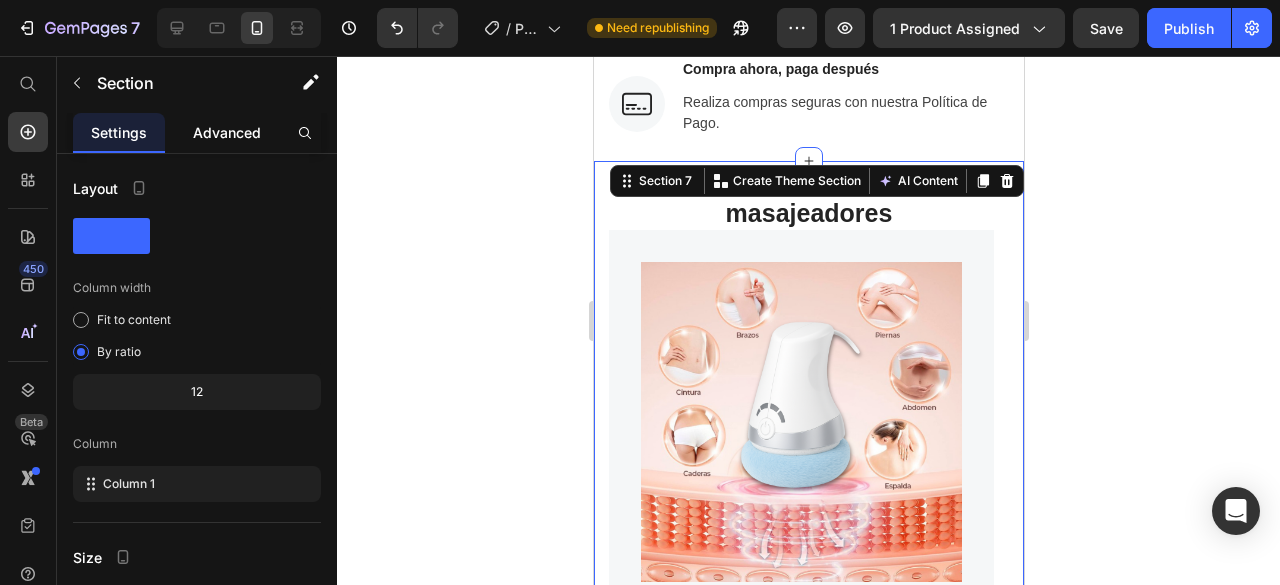 click on "Advanced" at bounding box center [227, 132] 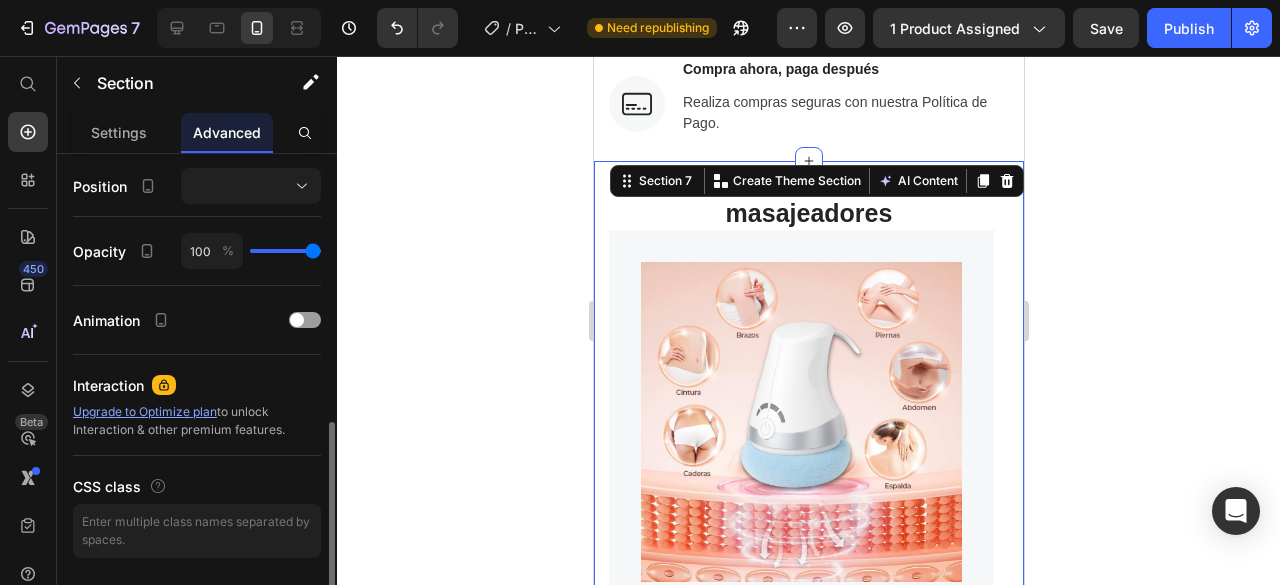 scroll, scrollTop: 726, scrollLeft: 0, axis: vertical 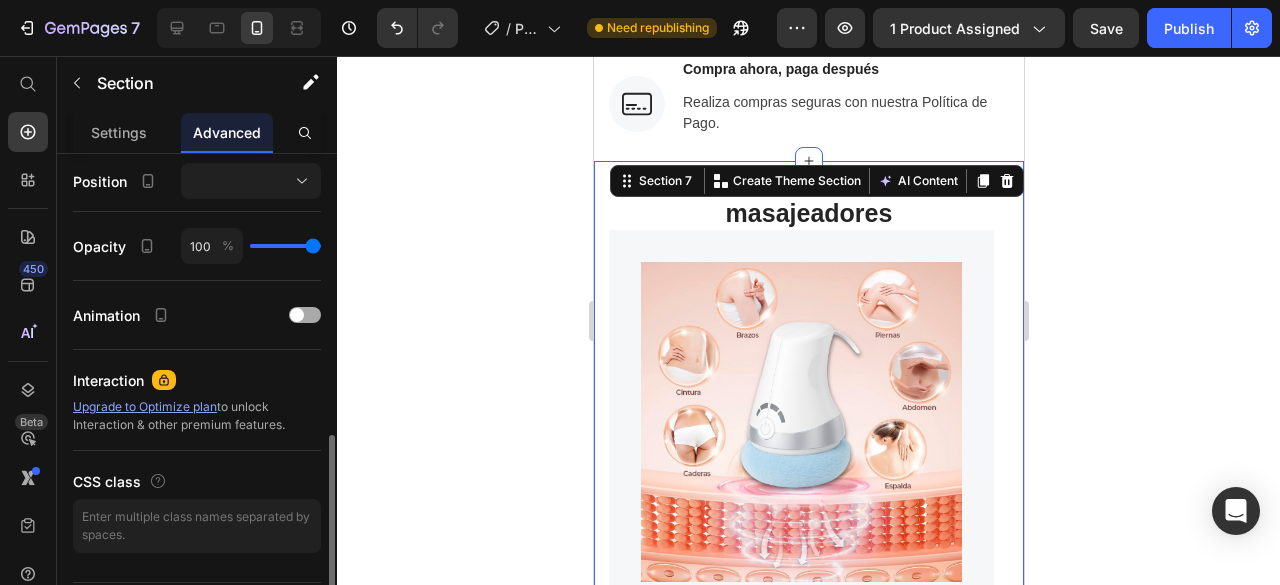 click at bounding box center [305, 315] 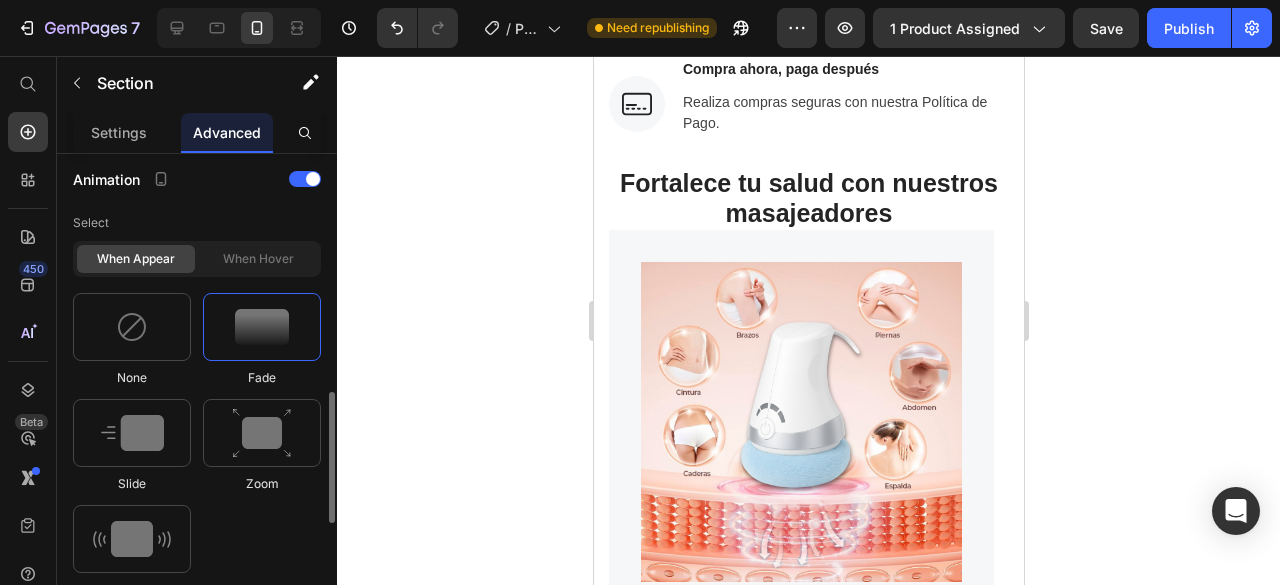scroll, scrollTop: 872, scrollLeft: 0, axis: vertical 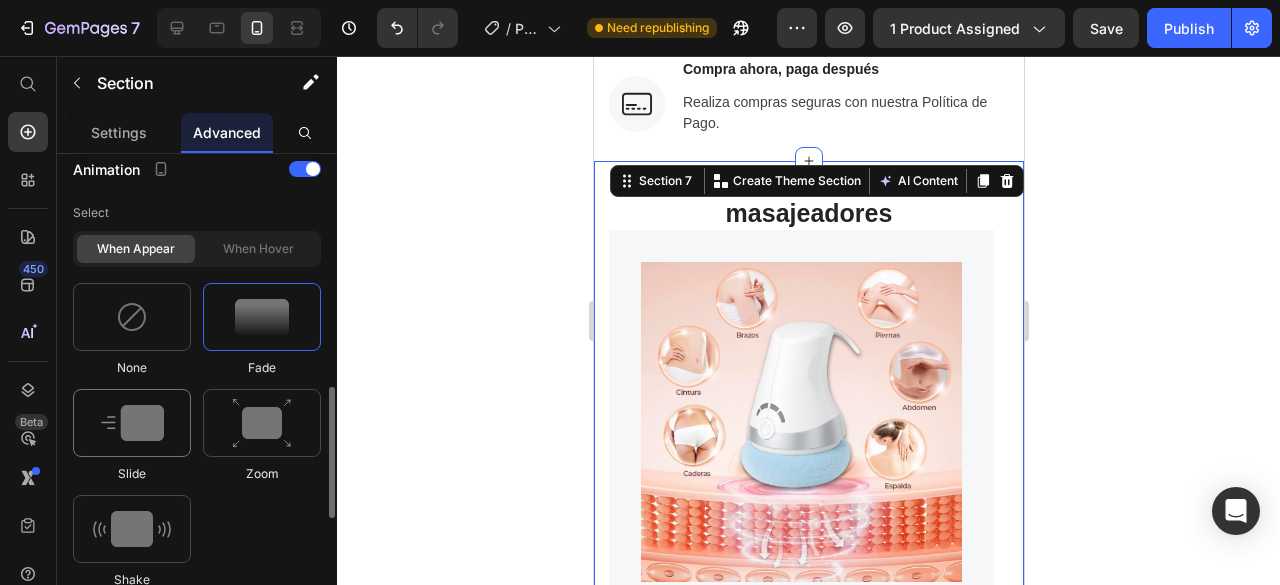 click at bounding box center [132, 423] 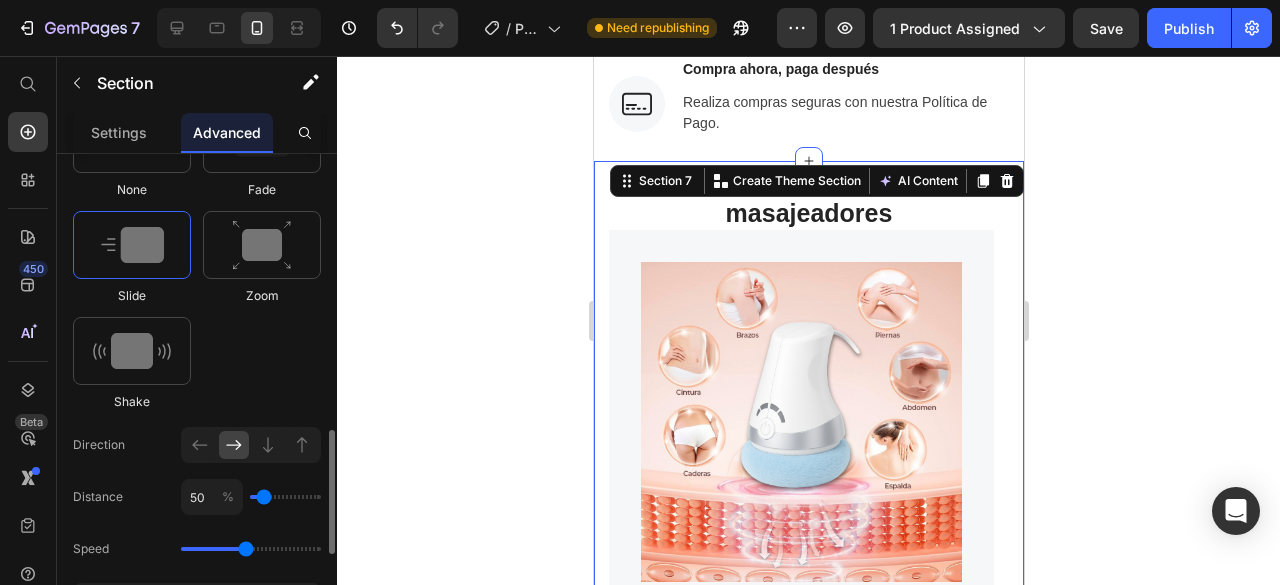 scroll, scrollTop: 1078, scrollLeft: 0, axis: vertical 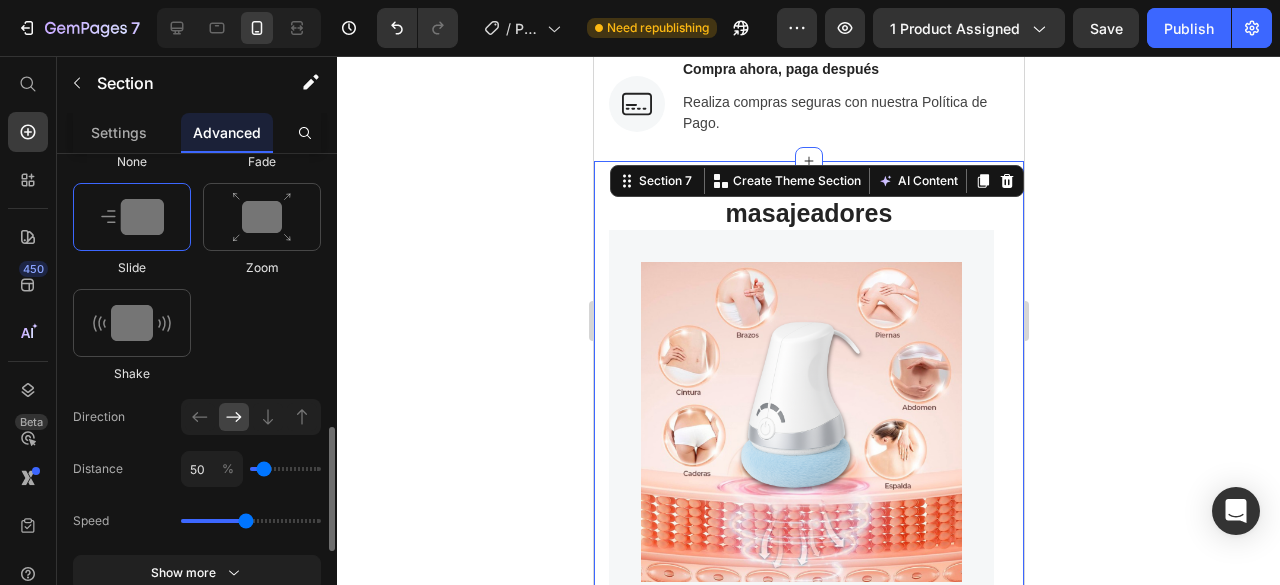 type on "450" 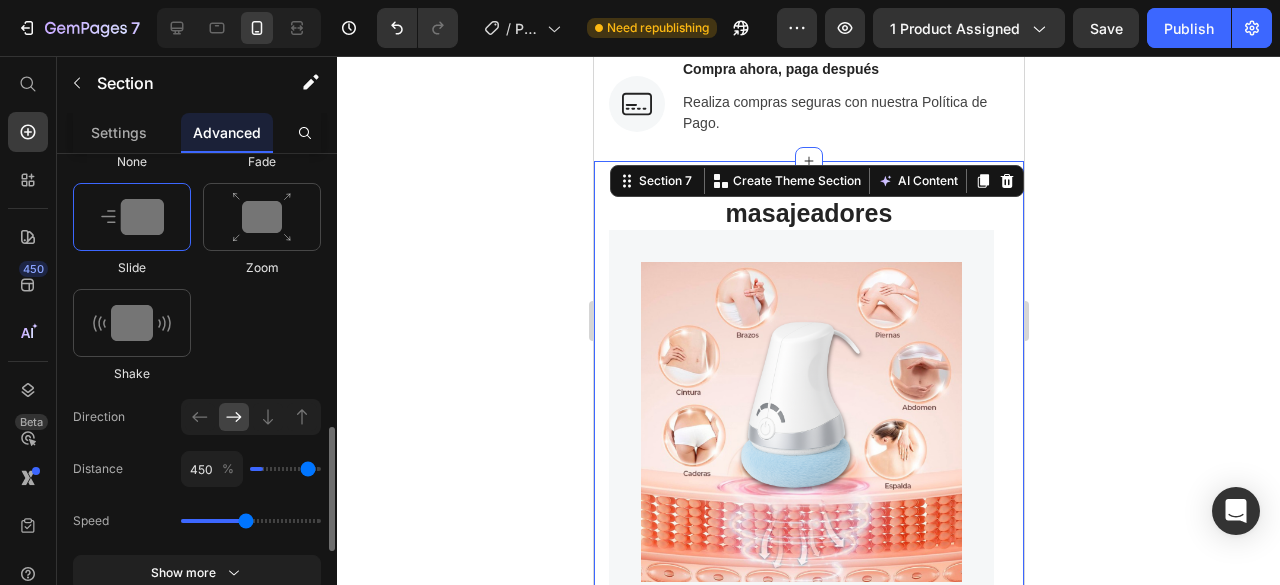 type on "450" 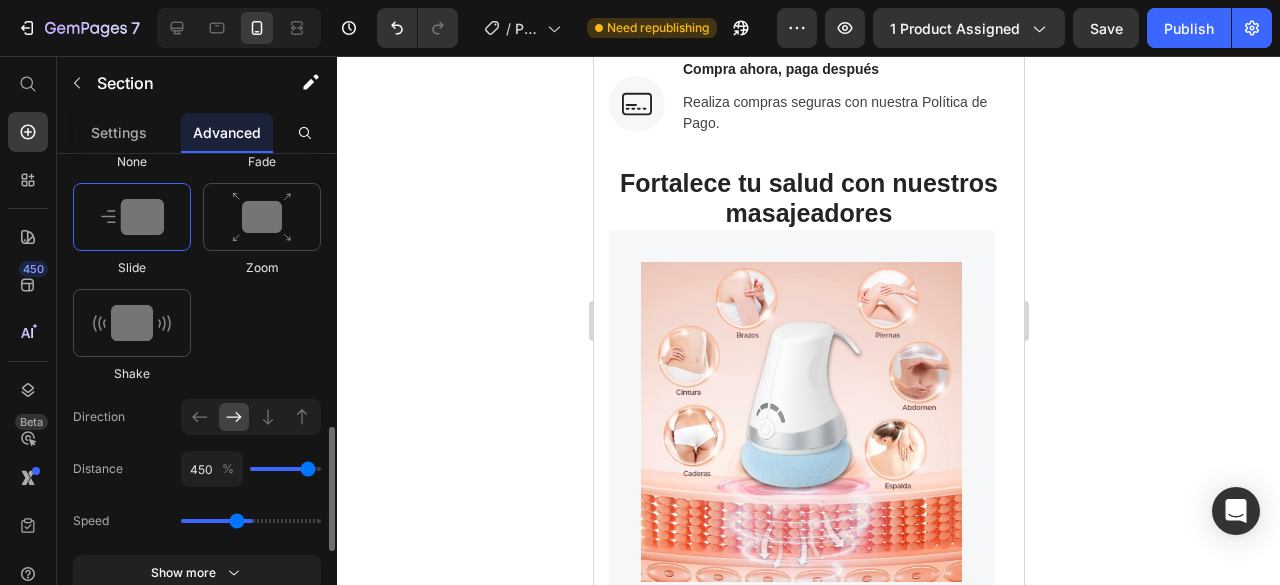 type on "1.5" 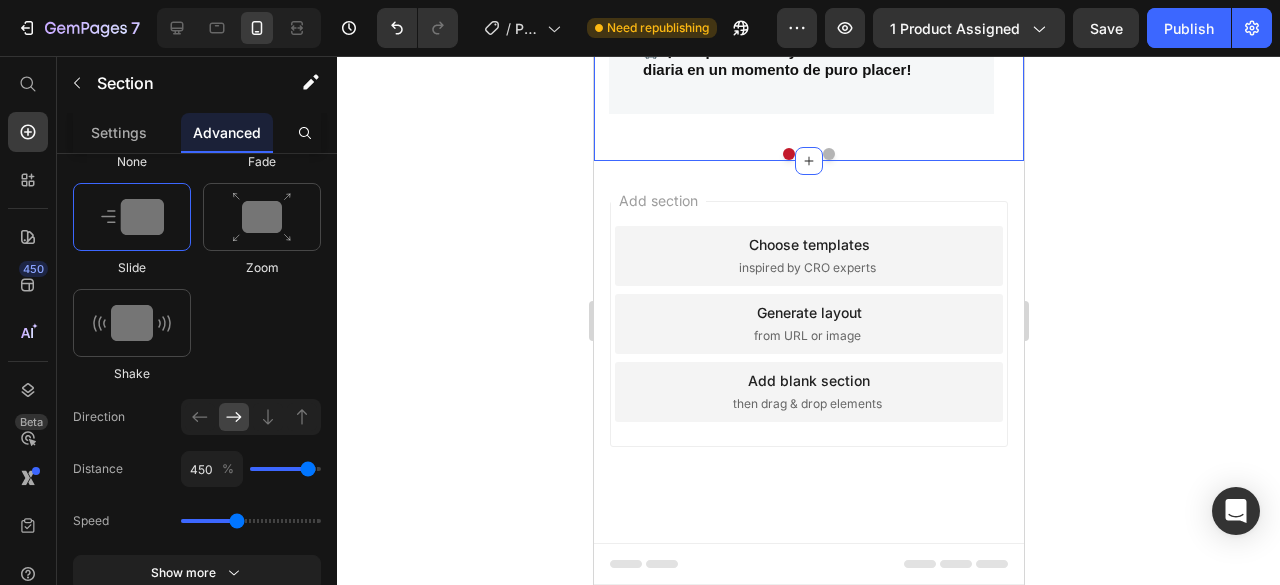 scroll, scrollTop: 6875, scrollLeft: 0, axis: vertical 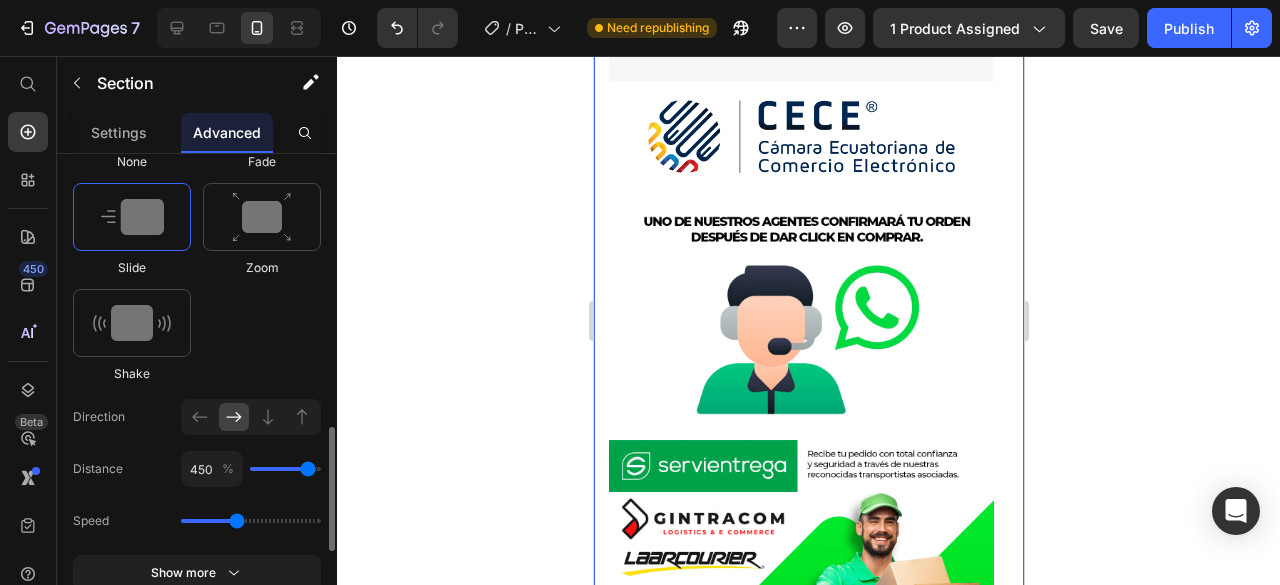 click at bounding box center (132, 217) 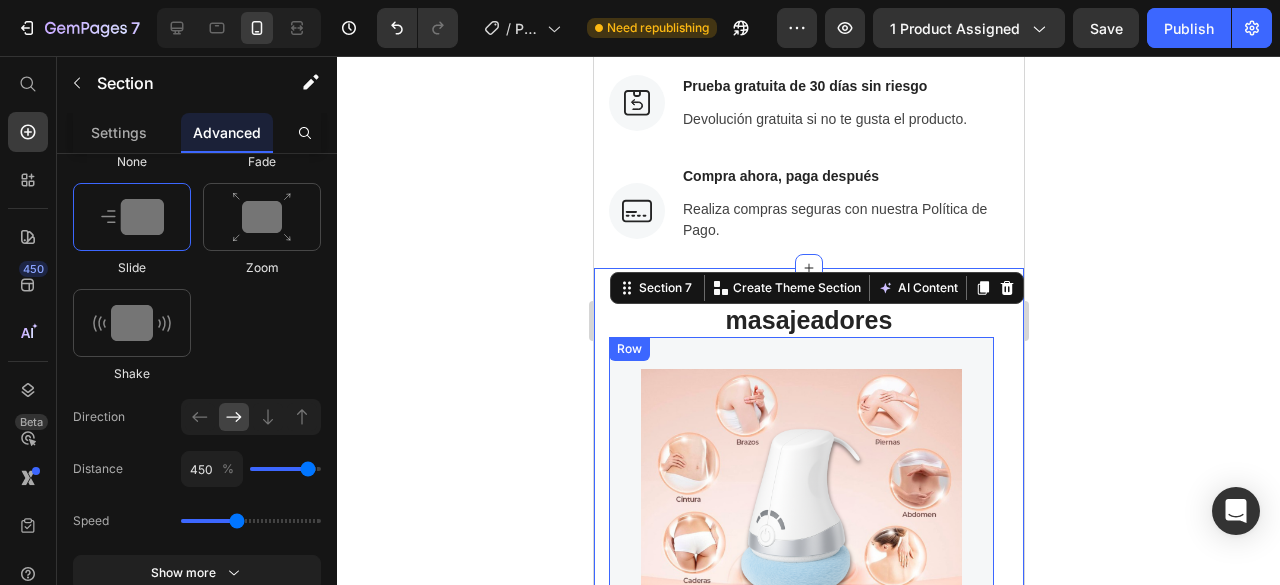scroll, scrollTop: 5676, scrollLeft: 0, axis: vertical 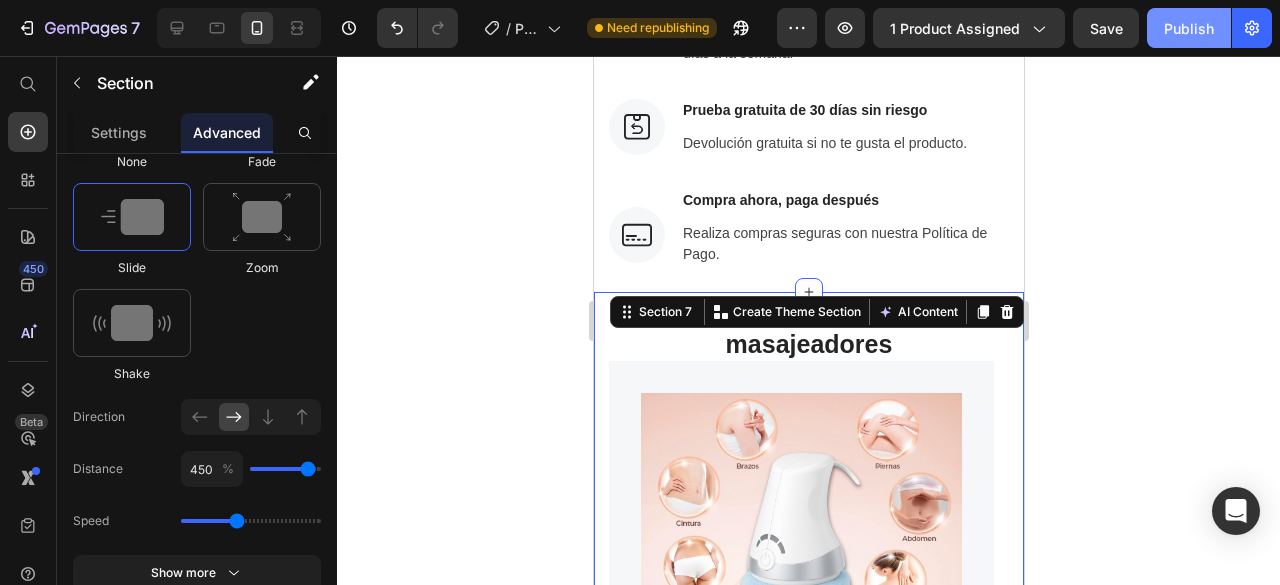 click on "Publish" 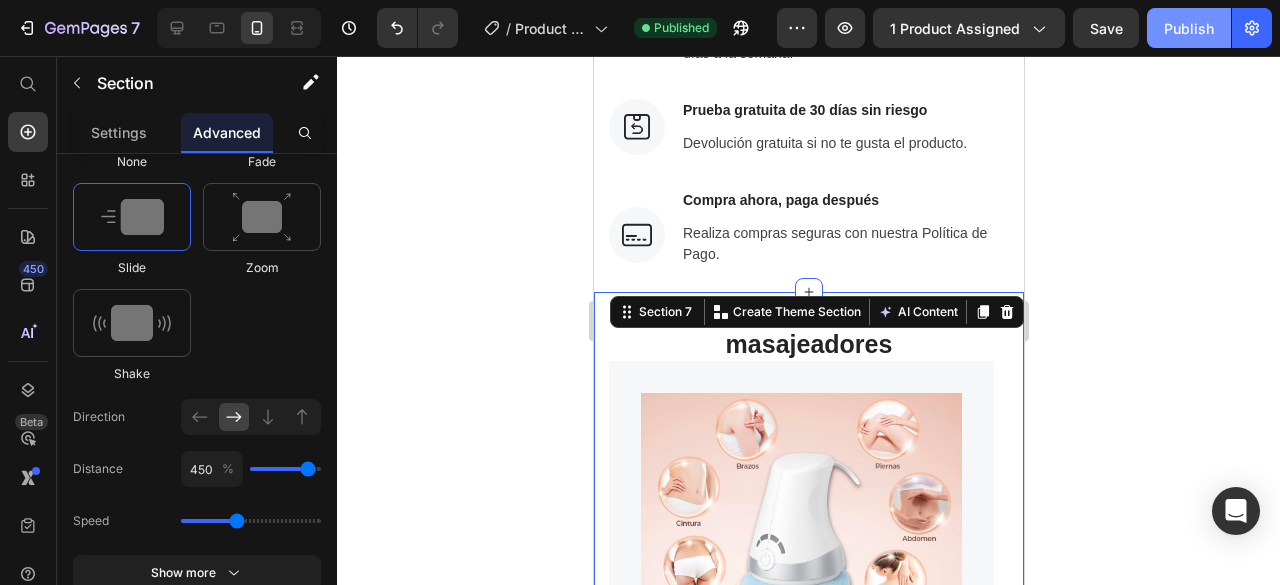 click on "Publish" 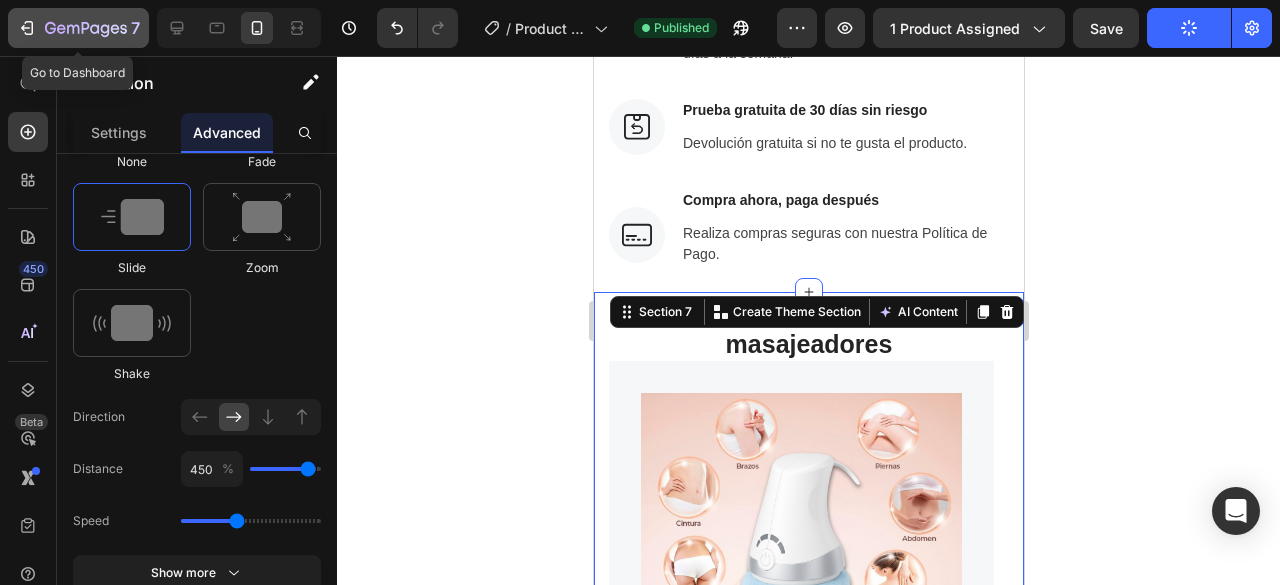click 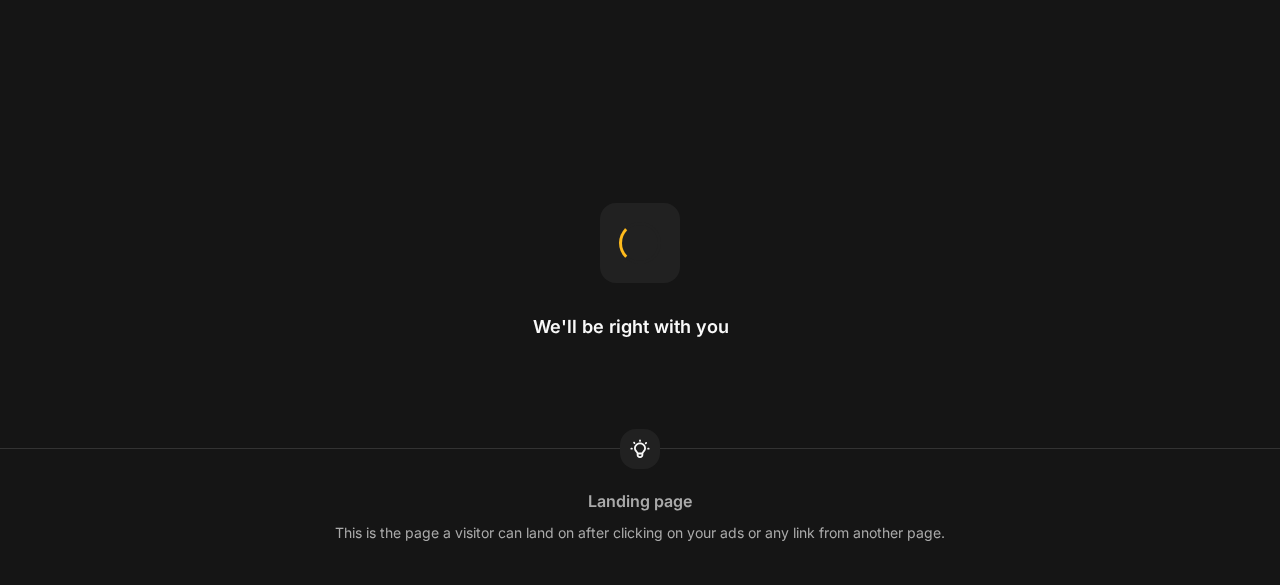 scroll, scrollTop: 0, scrollLeft: 0, axis: both 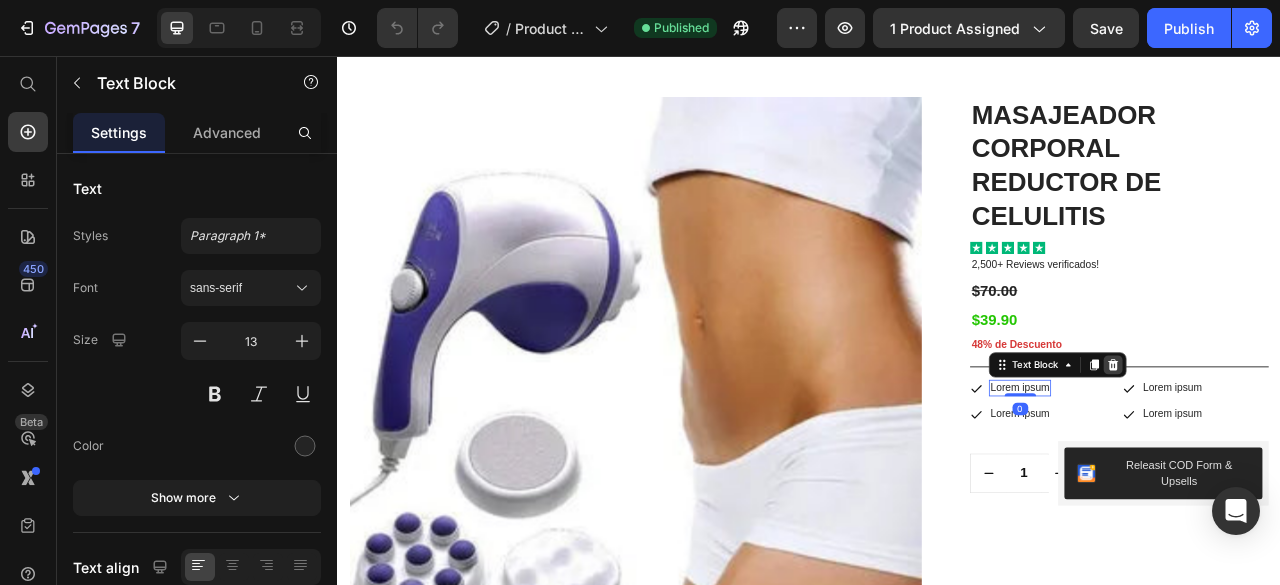 click at bounding box center [1324, 449] 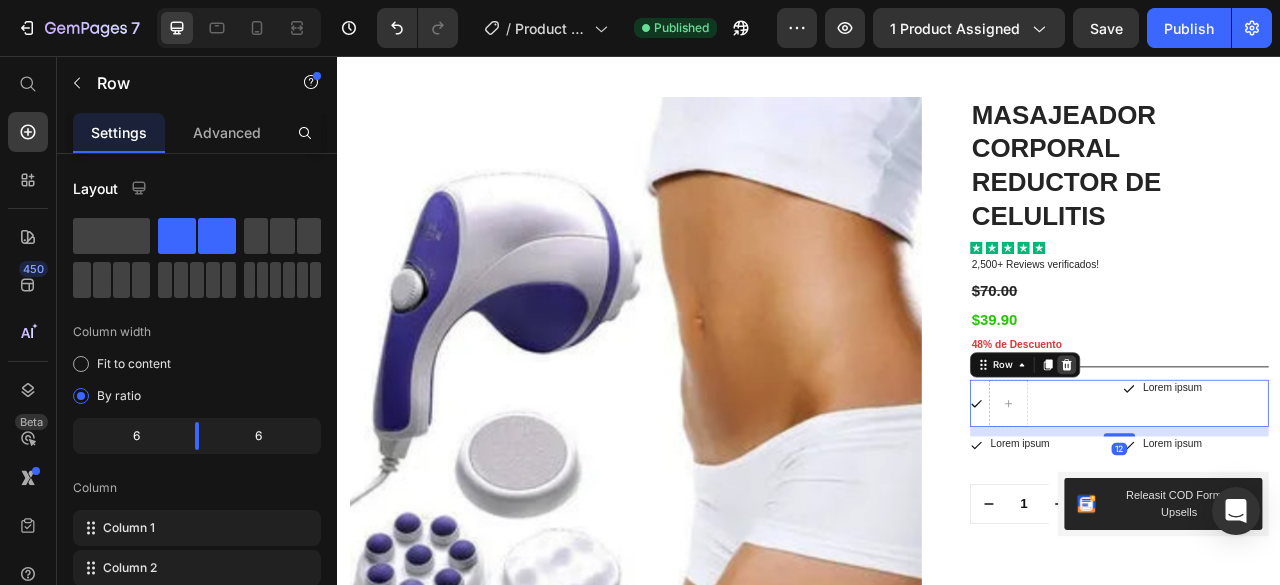 click 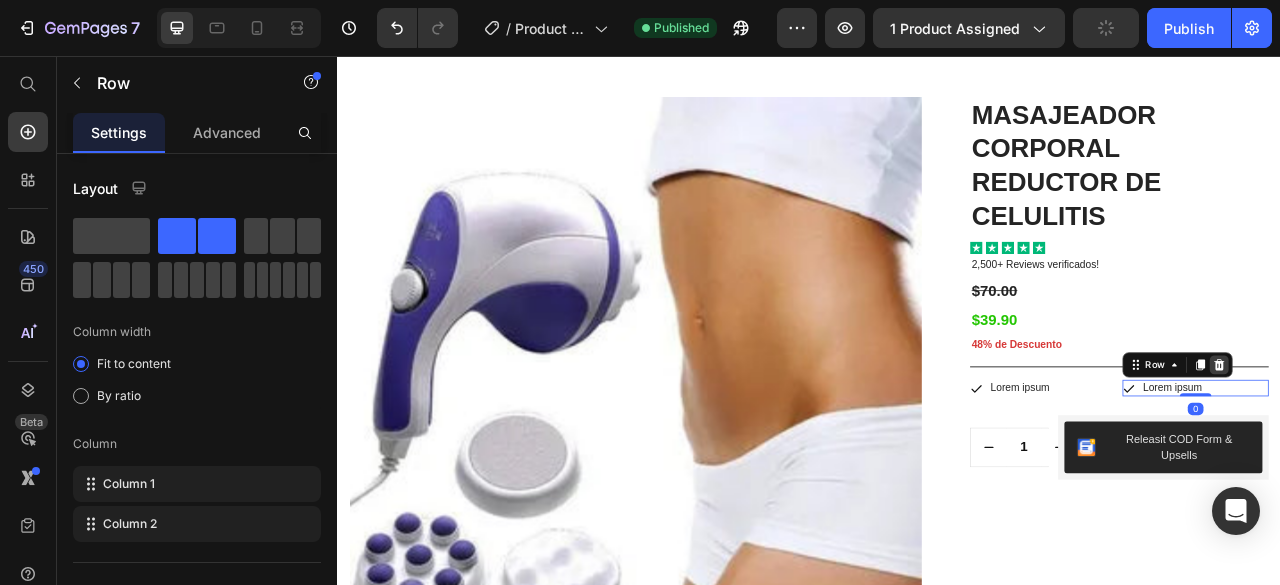 click 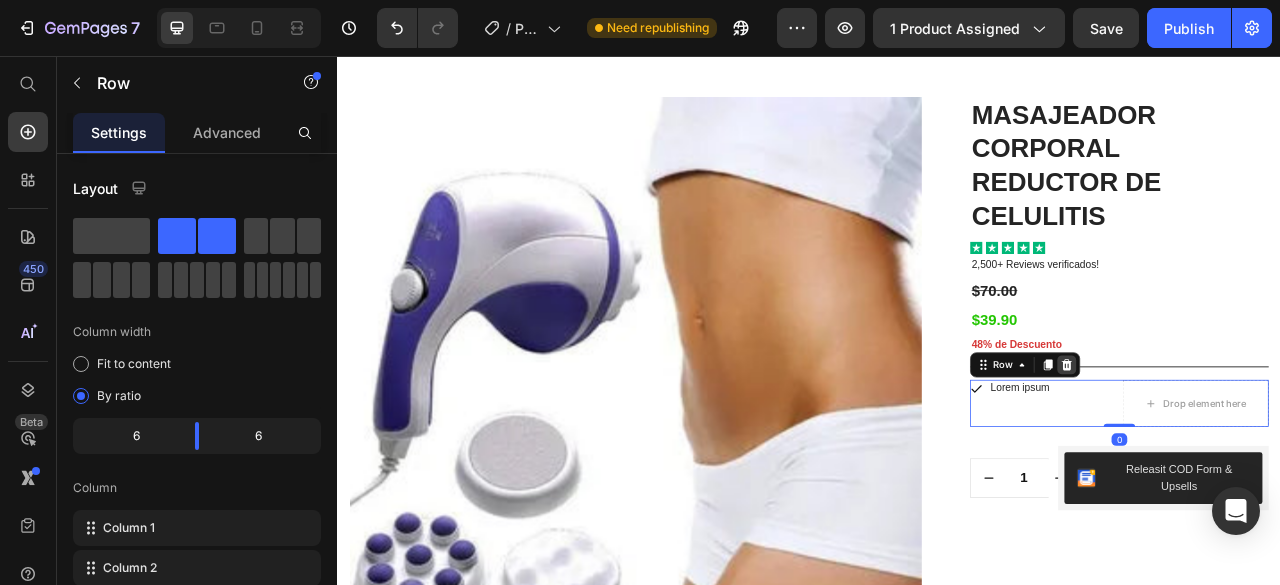 click 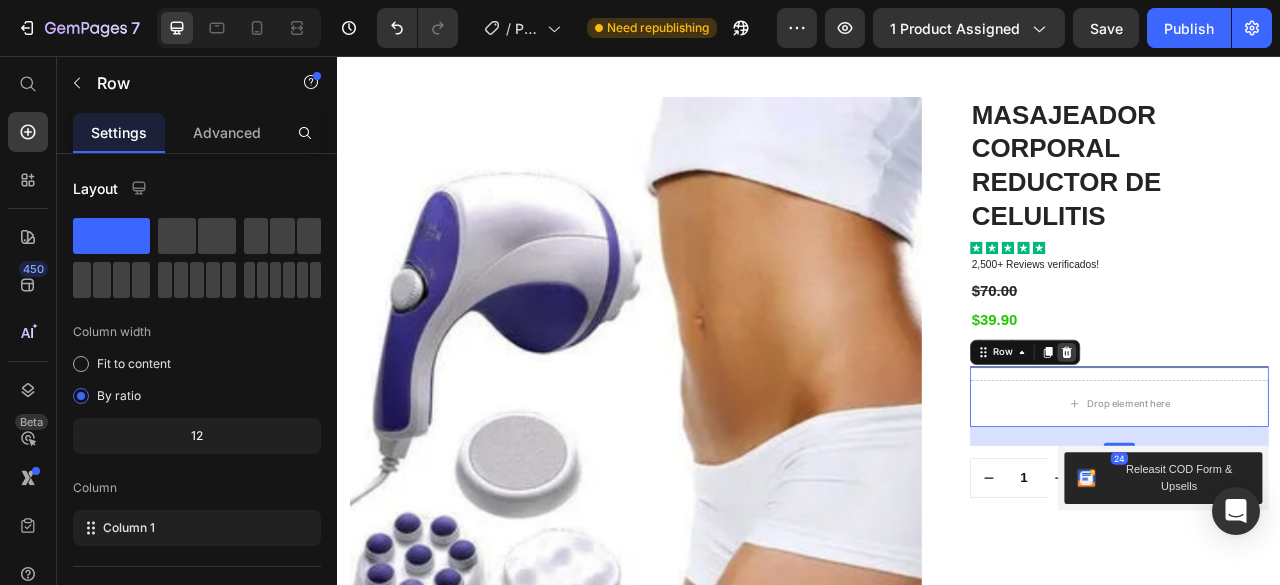 click 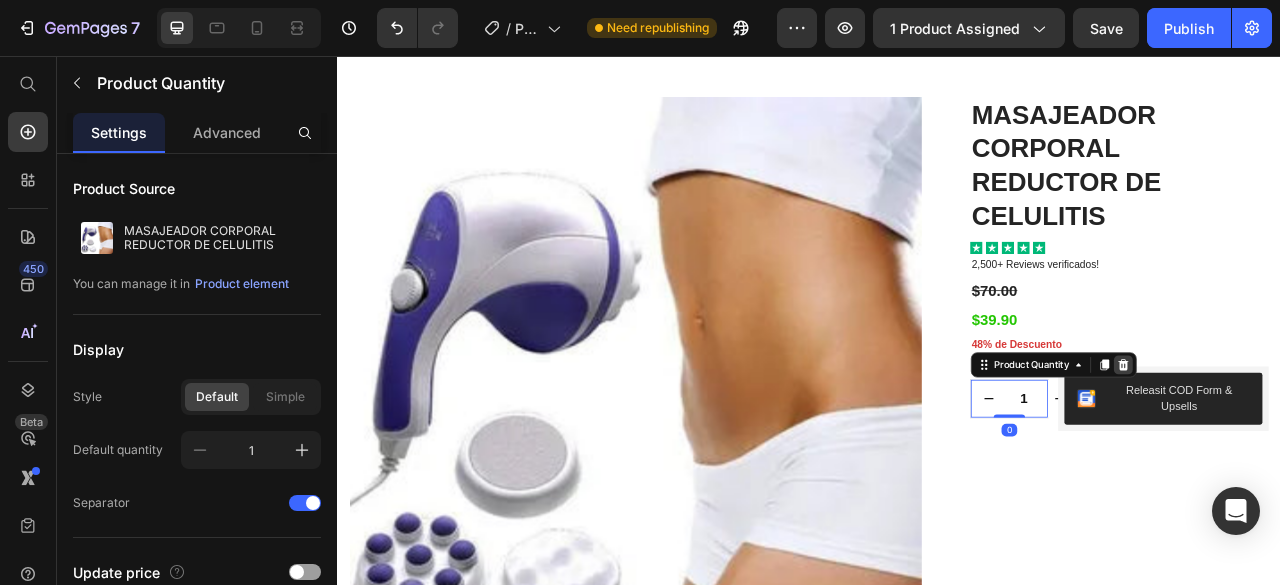 click at bounding box center [1337, 449] 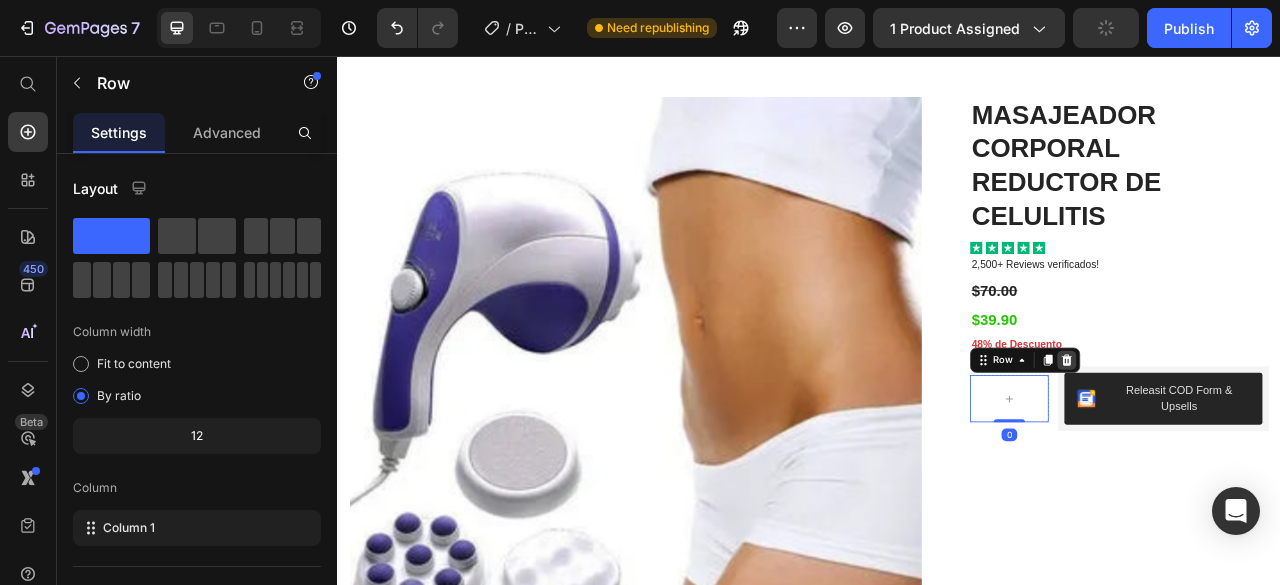 click 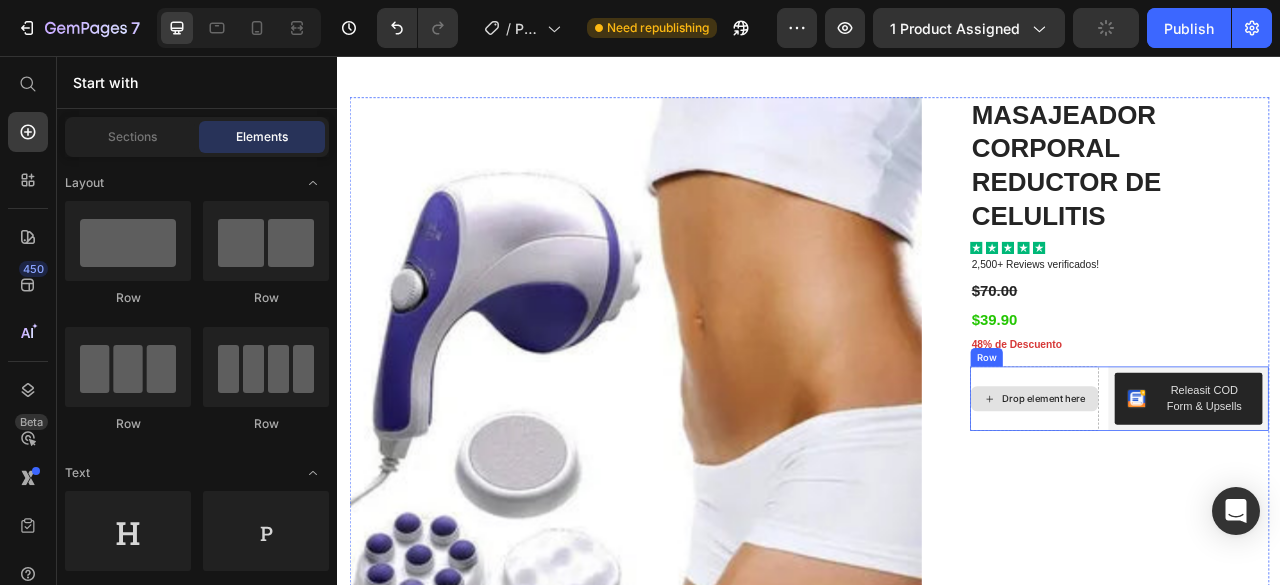 click on "Drop element here" at bounding box center [1236, 492] 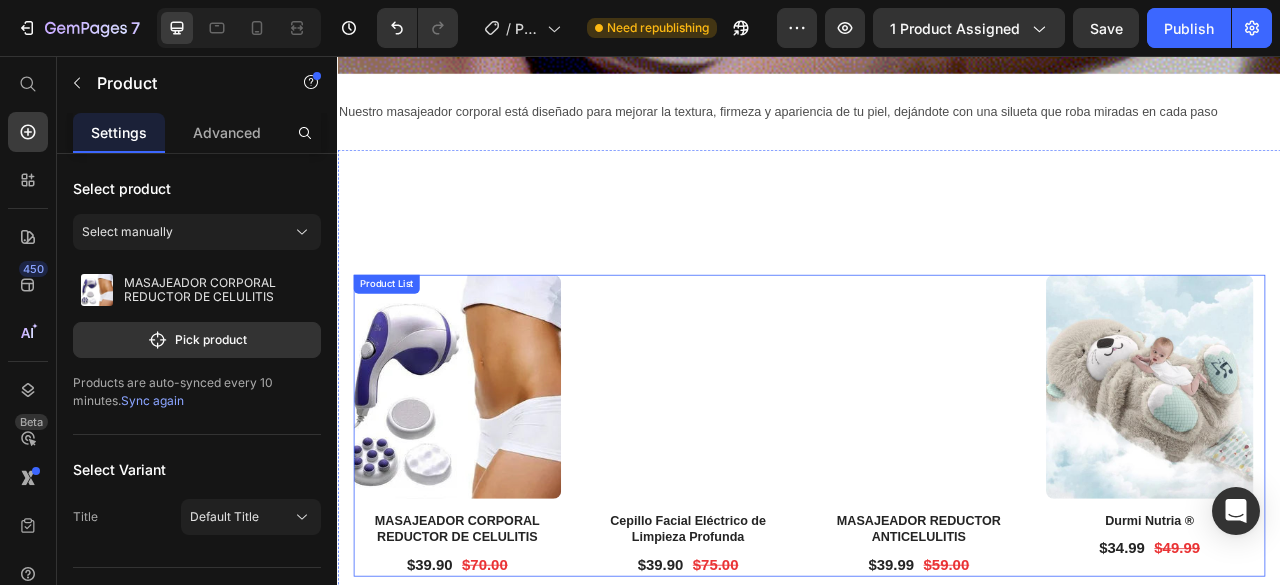 scroll, scrollTop: 8480, scrollLeft: 0, axis: vertical 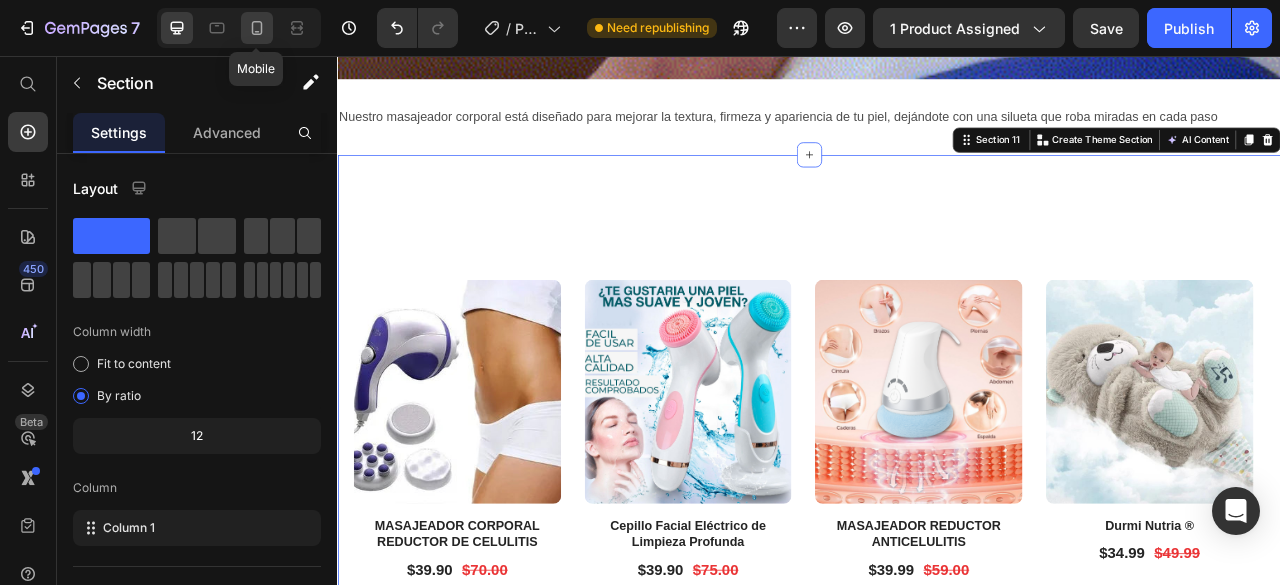 click 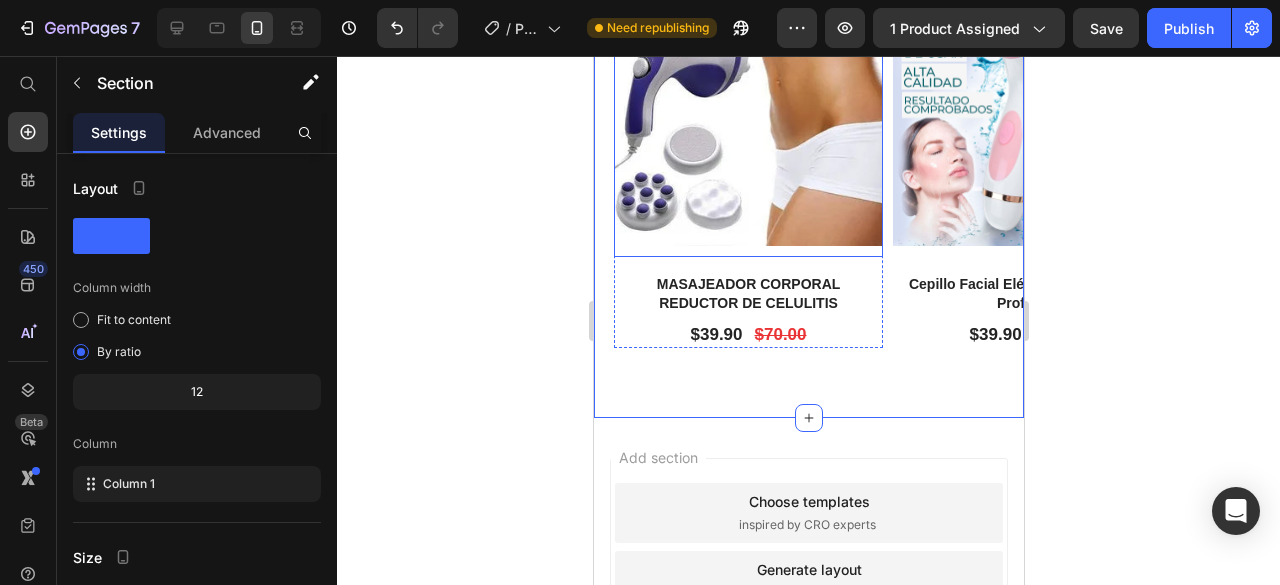 scroll, scrollTop: 6389, scrollLeft: 0, axis: vertical 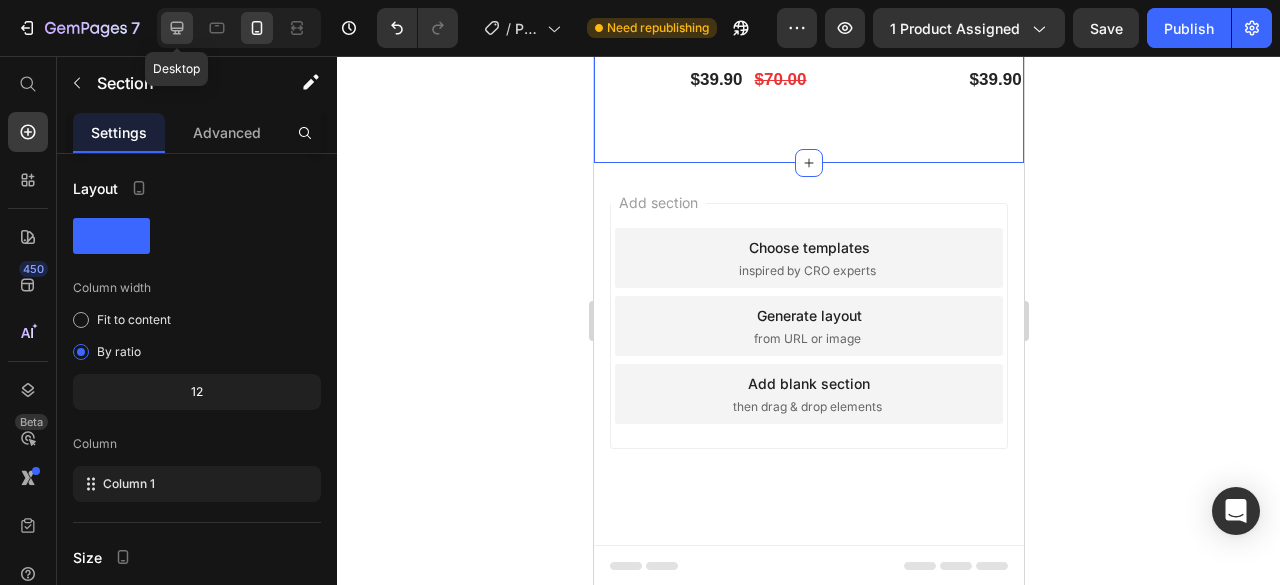 click 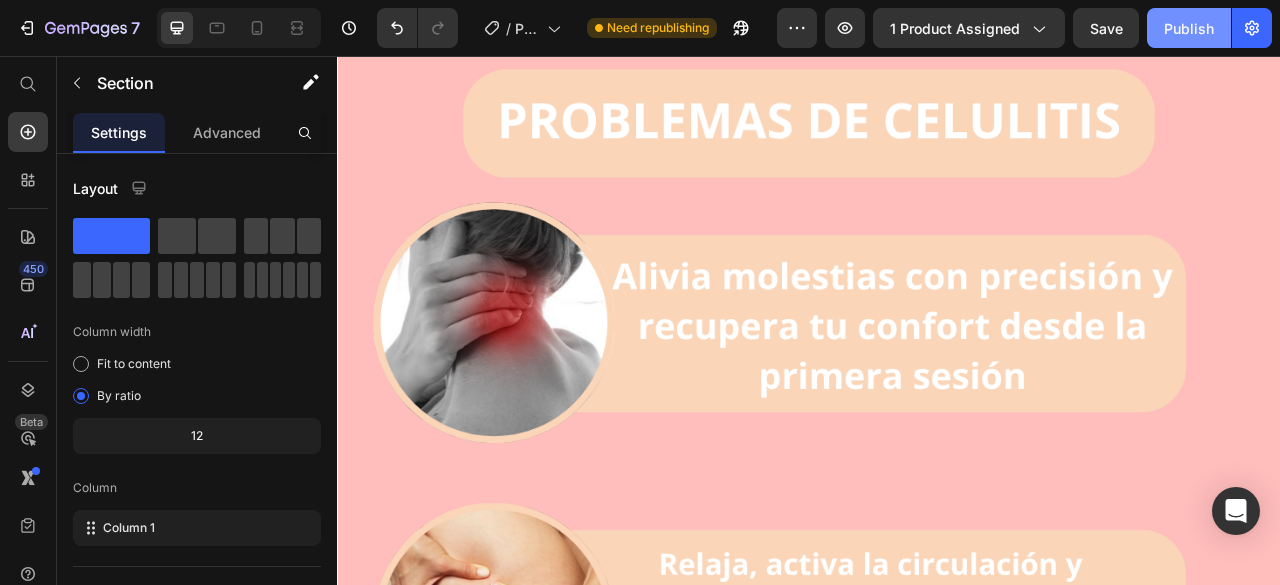 scroll, scrollTop: 5811, scrollLeft: 0, axis: vertical 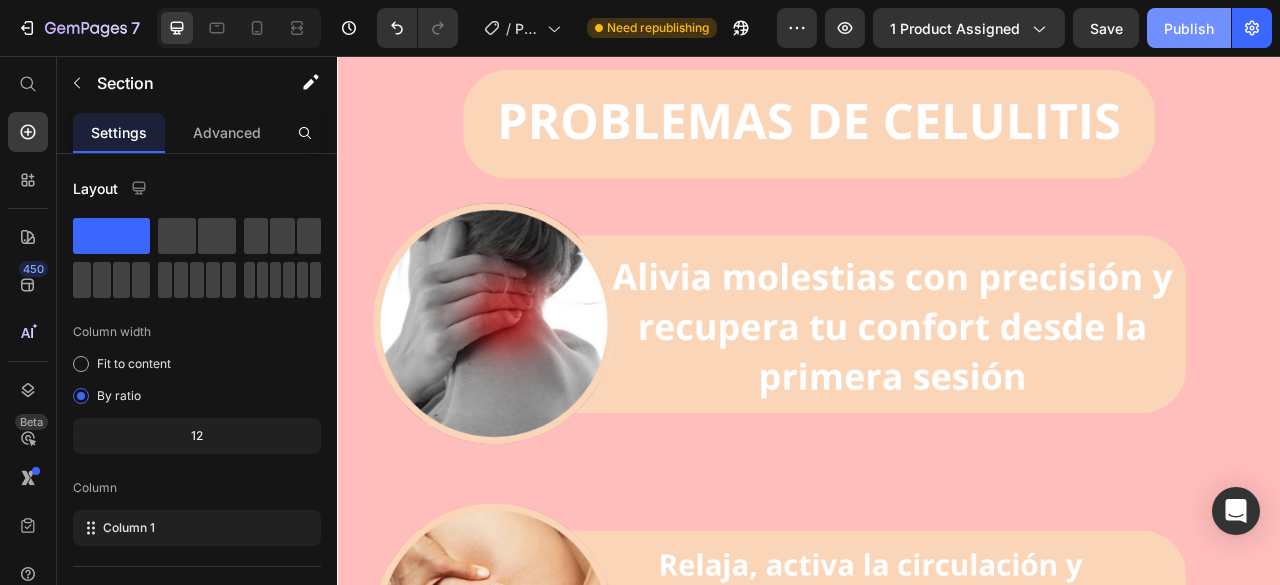 click on "Publish" at bounding box center (1189, 28) 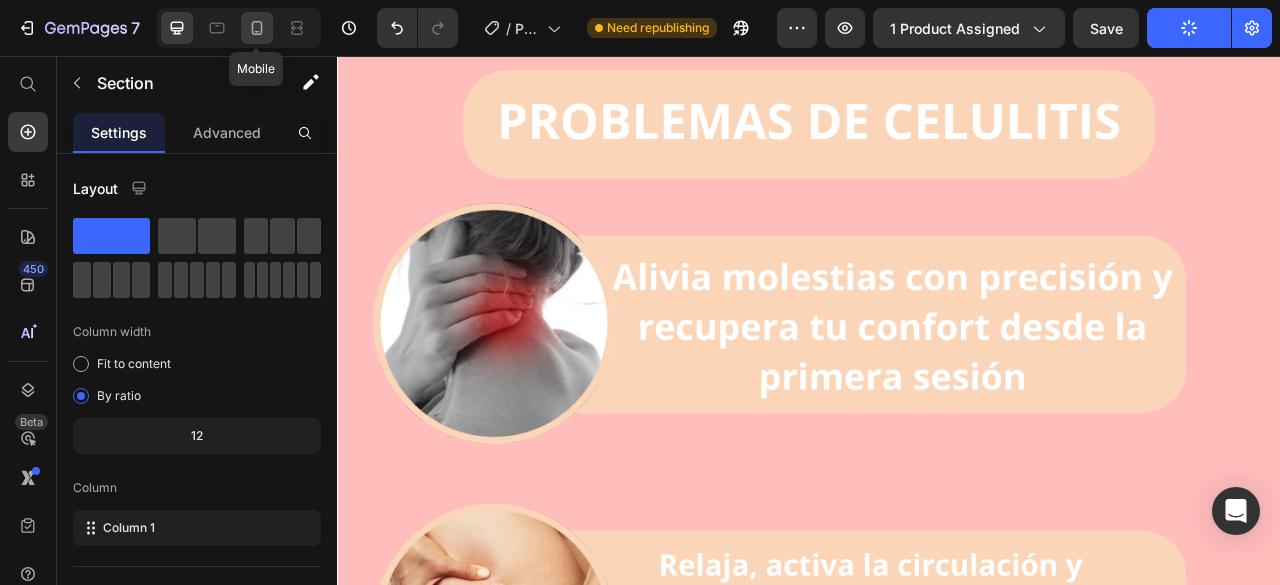 click 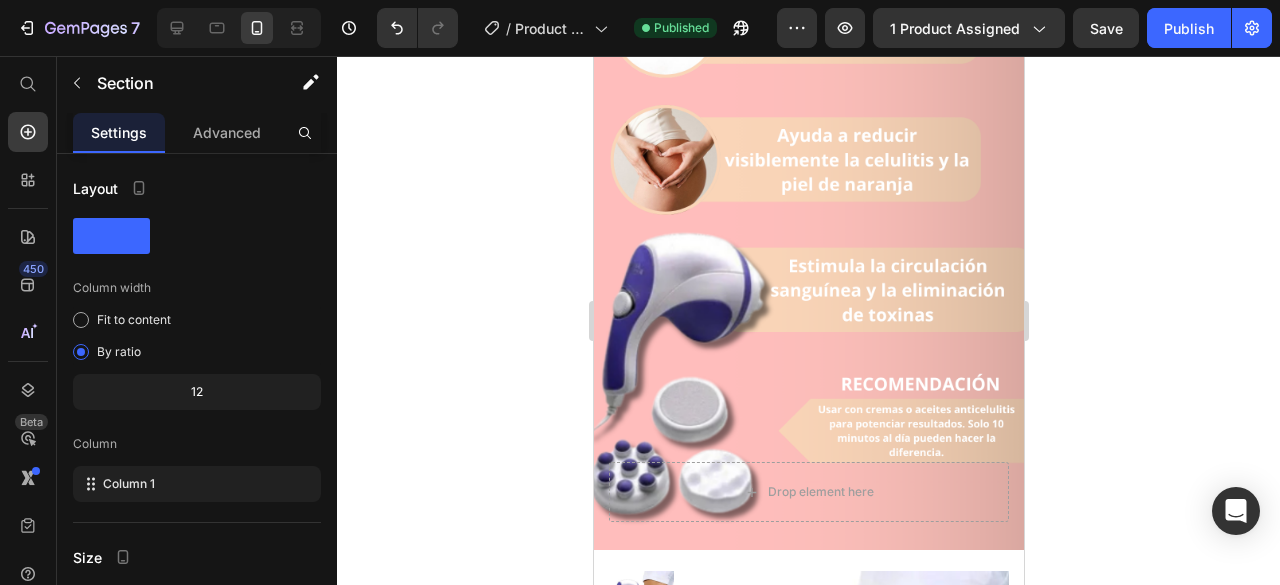 scroll, scrollTop: 282, scrollLeft: 0, axis: vertical 